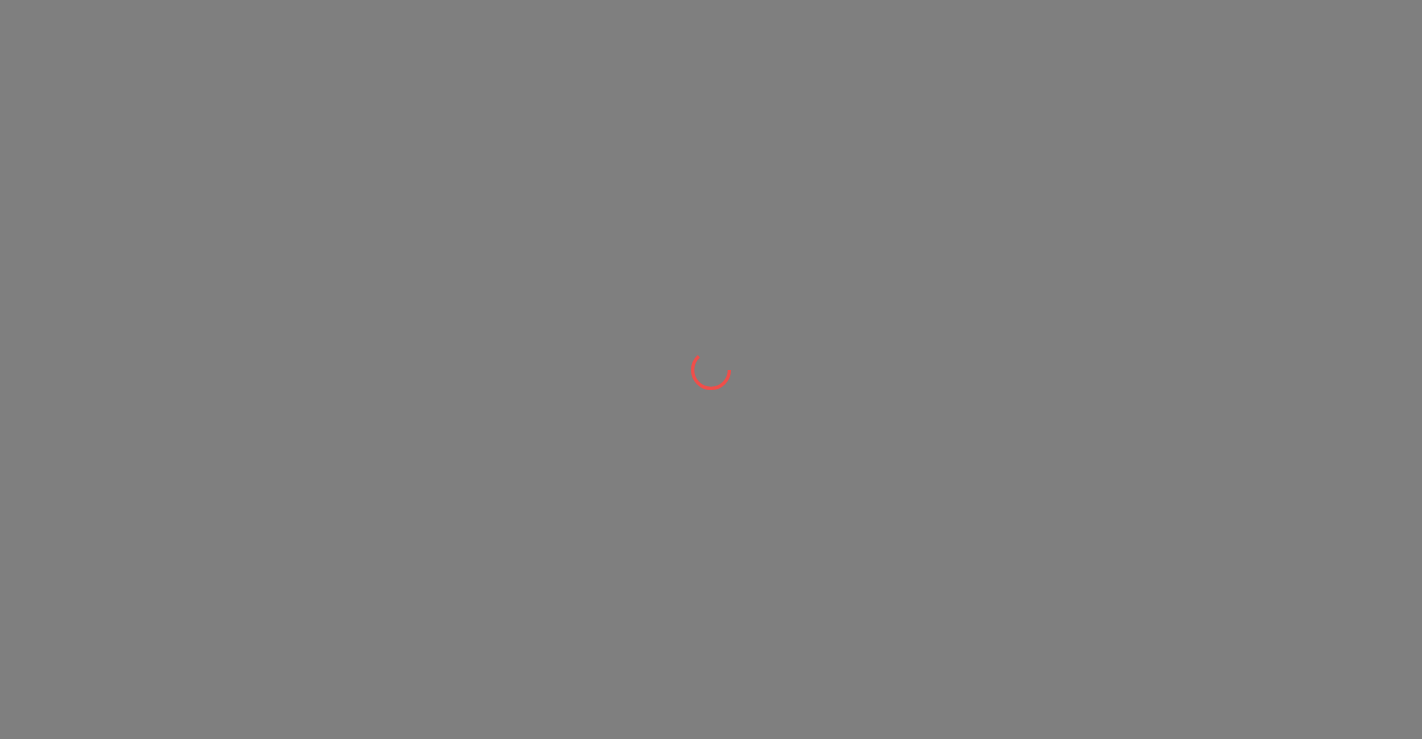 scroll, scrollTop: 0, scrollLeft: 0, axis: both 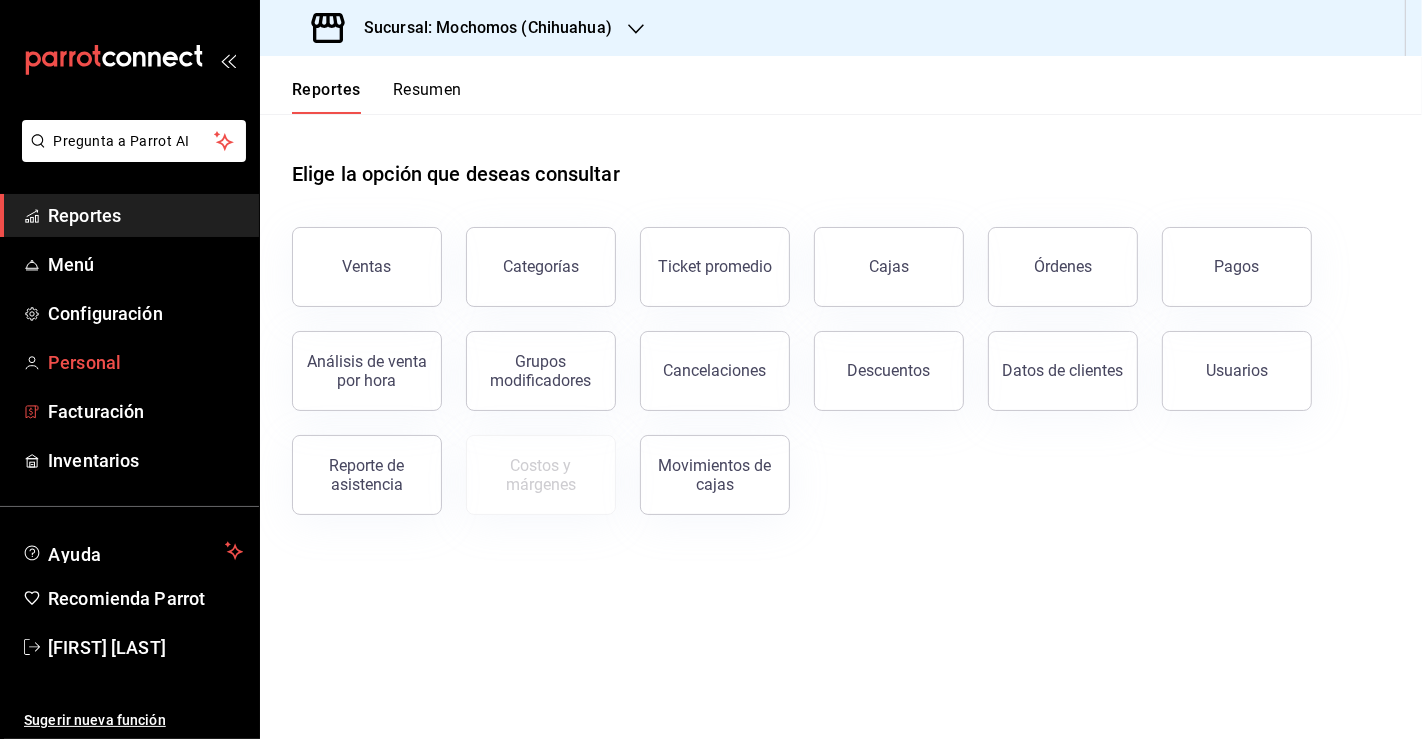 click on "Personal" at bounding box center [145, 362] 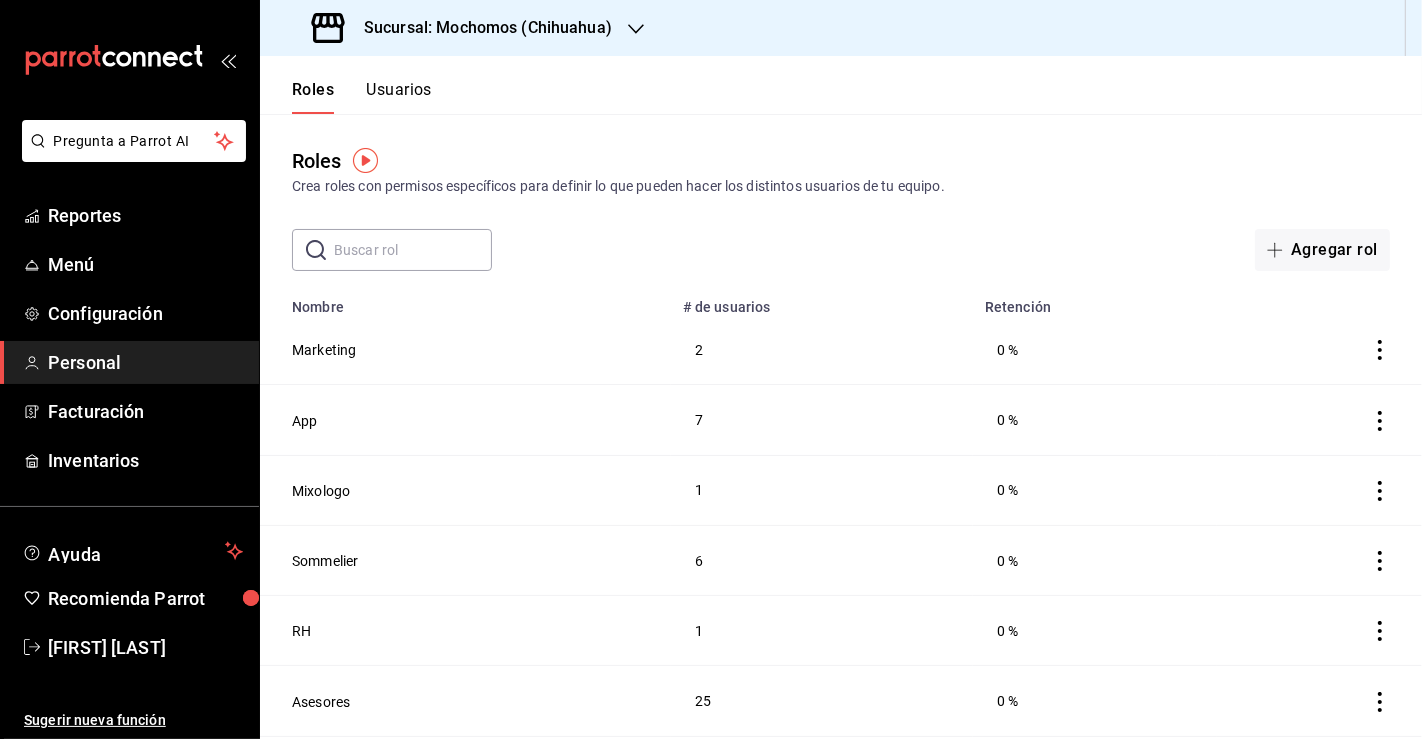 click on "Usuarios" at bounding box center [399, 97] 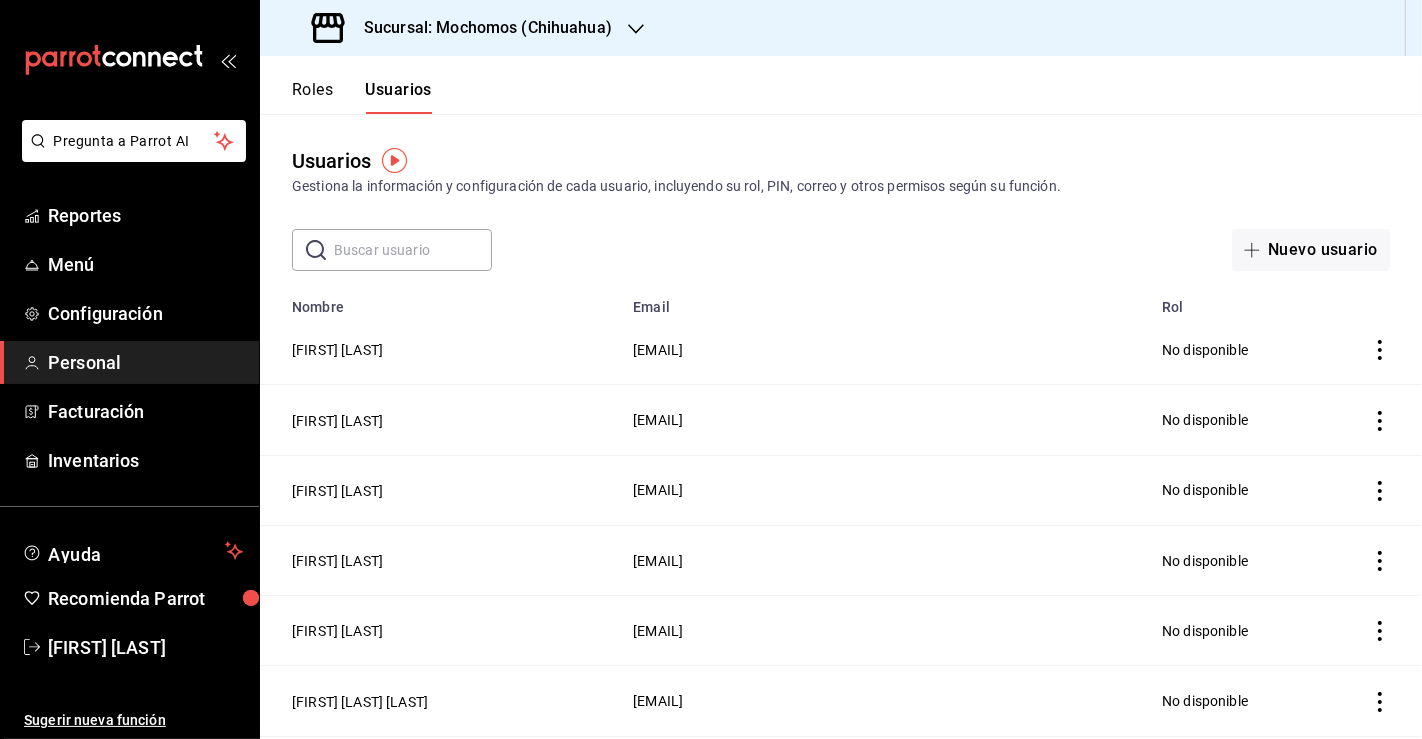 click at bounding box center [413, 250] 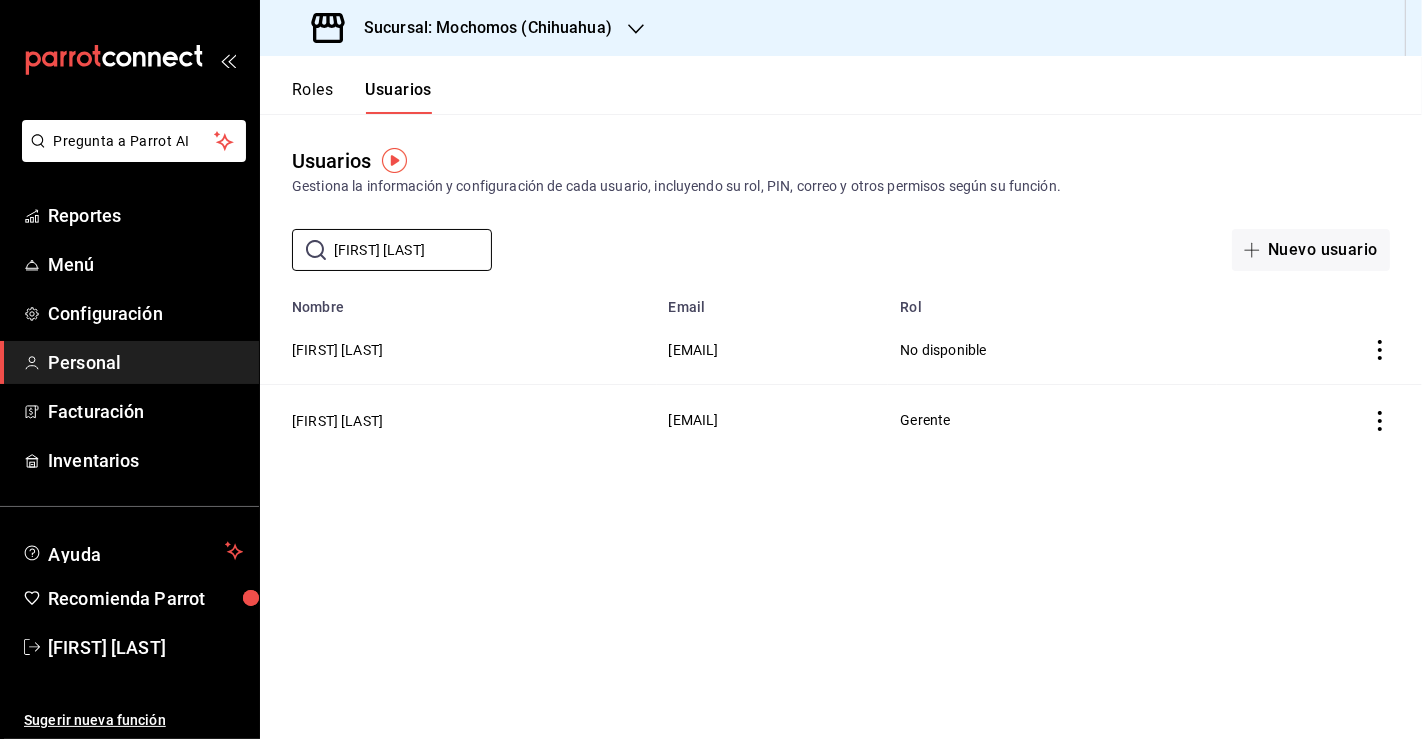 type on "[FIRST] [LAST]" 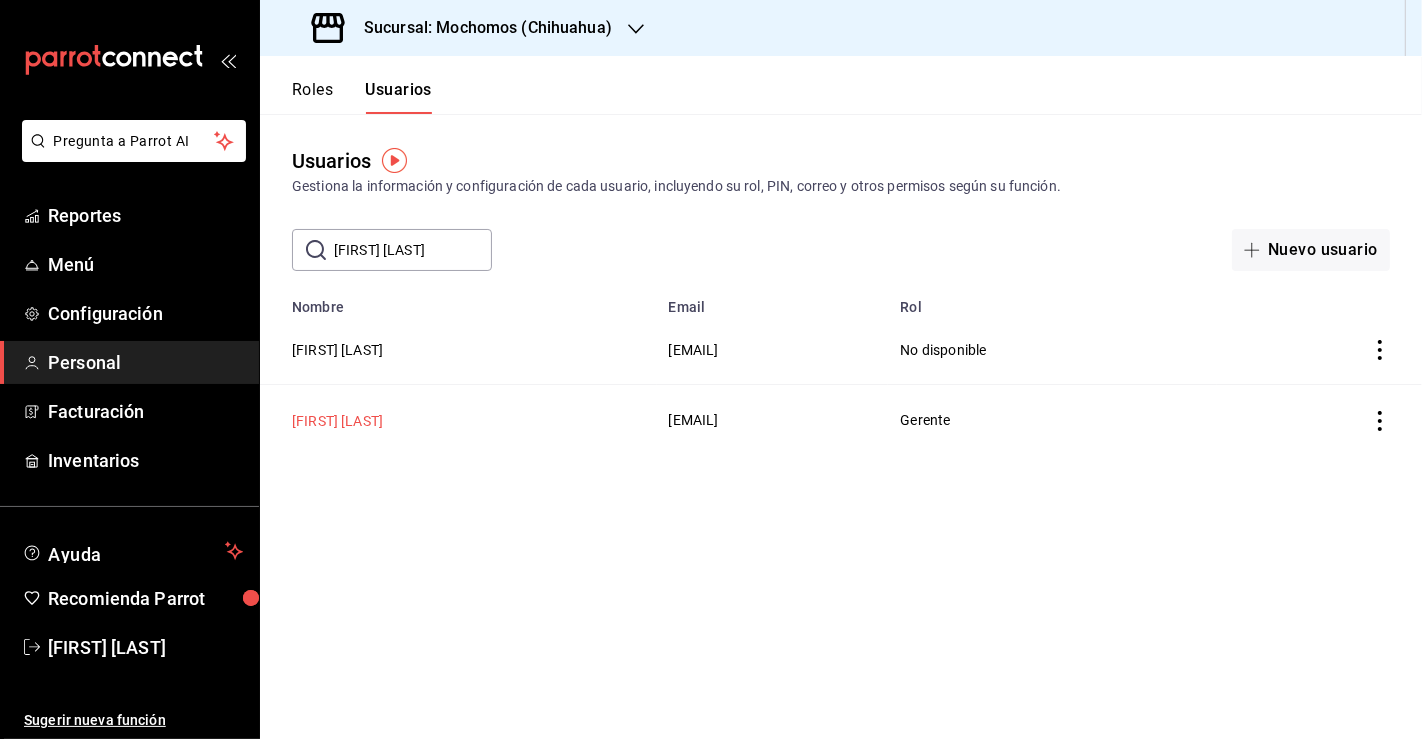 click on "[FIRST] [LAST]" at bounding box center [337, 421] 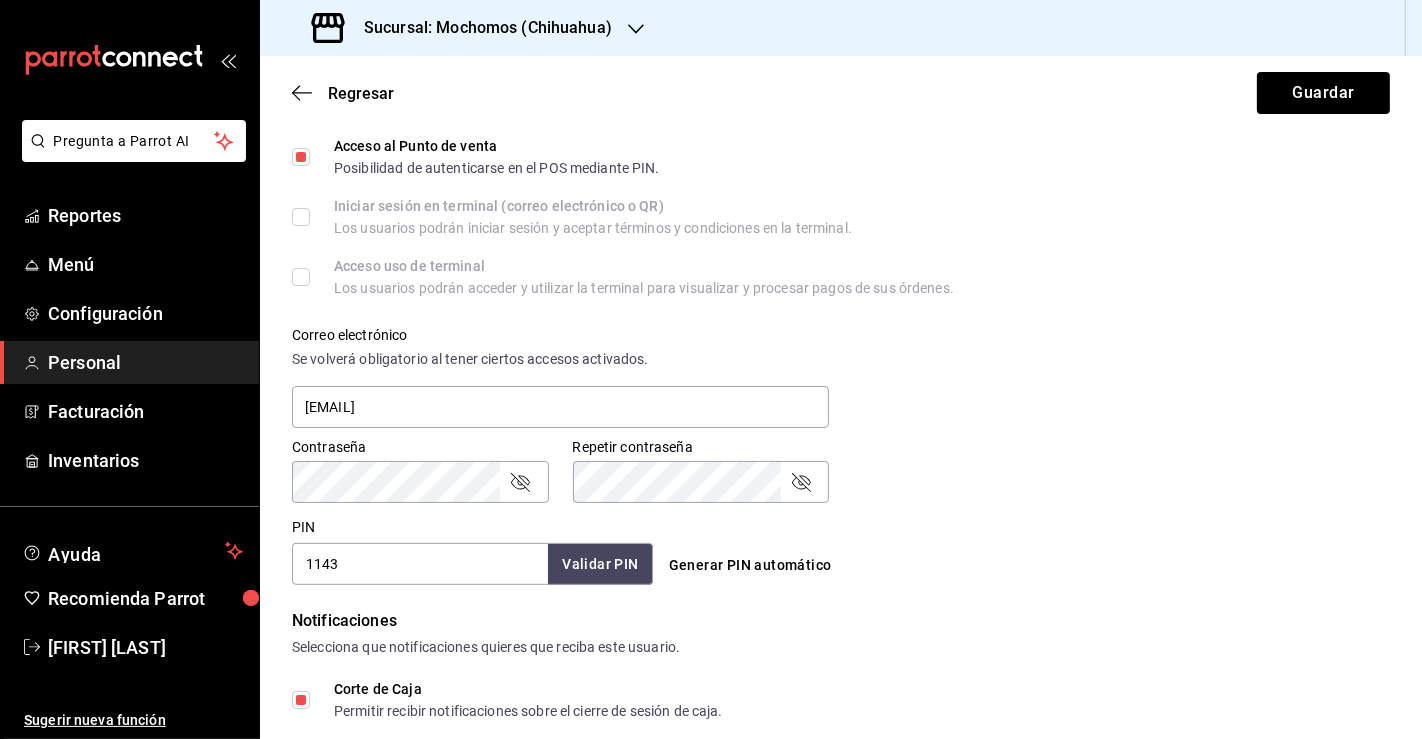 scroll, scrollTop: 666, scrollLeft: 0, axis: vertical 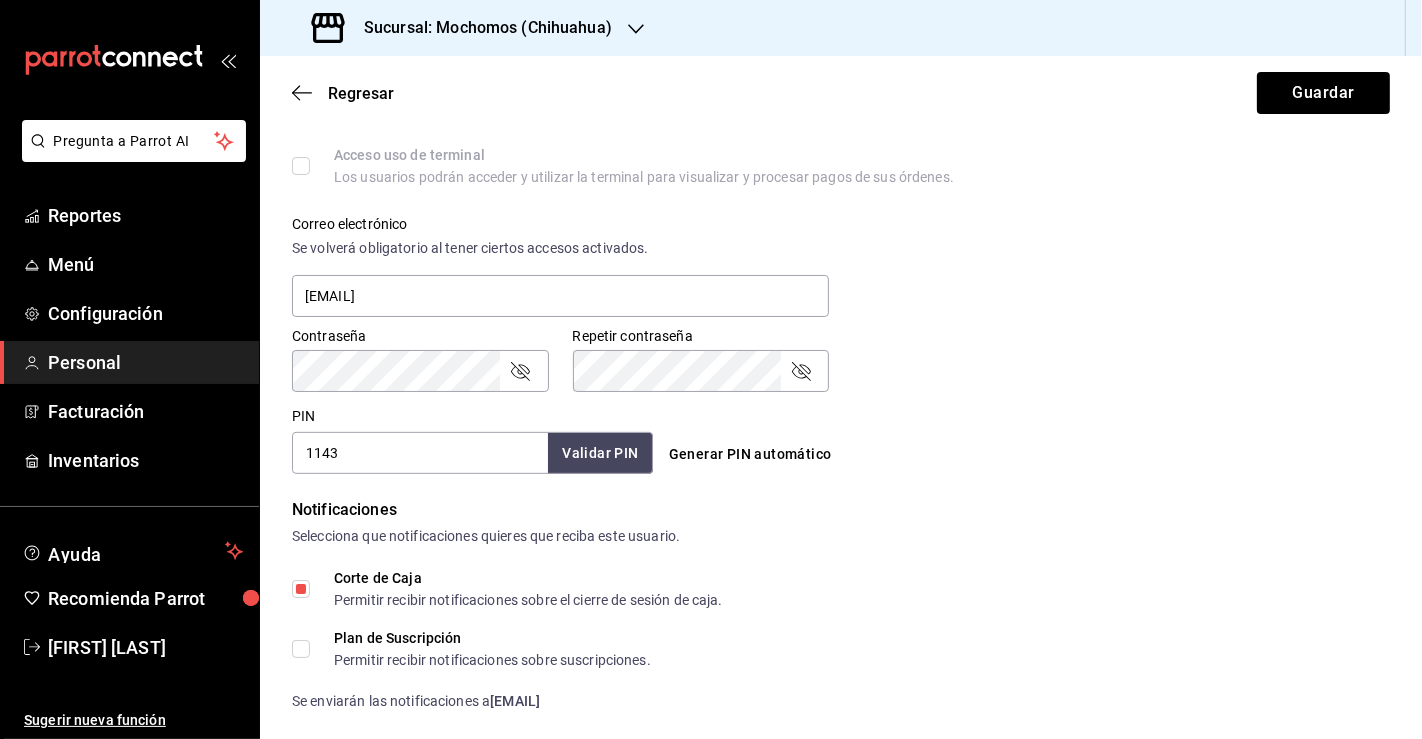 drag, startPoint x: 380, startPoint y: 458, endPoint x: 293, endPoint y: 447, distance: 87.69264 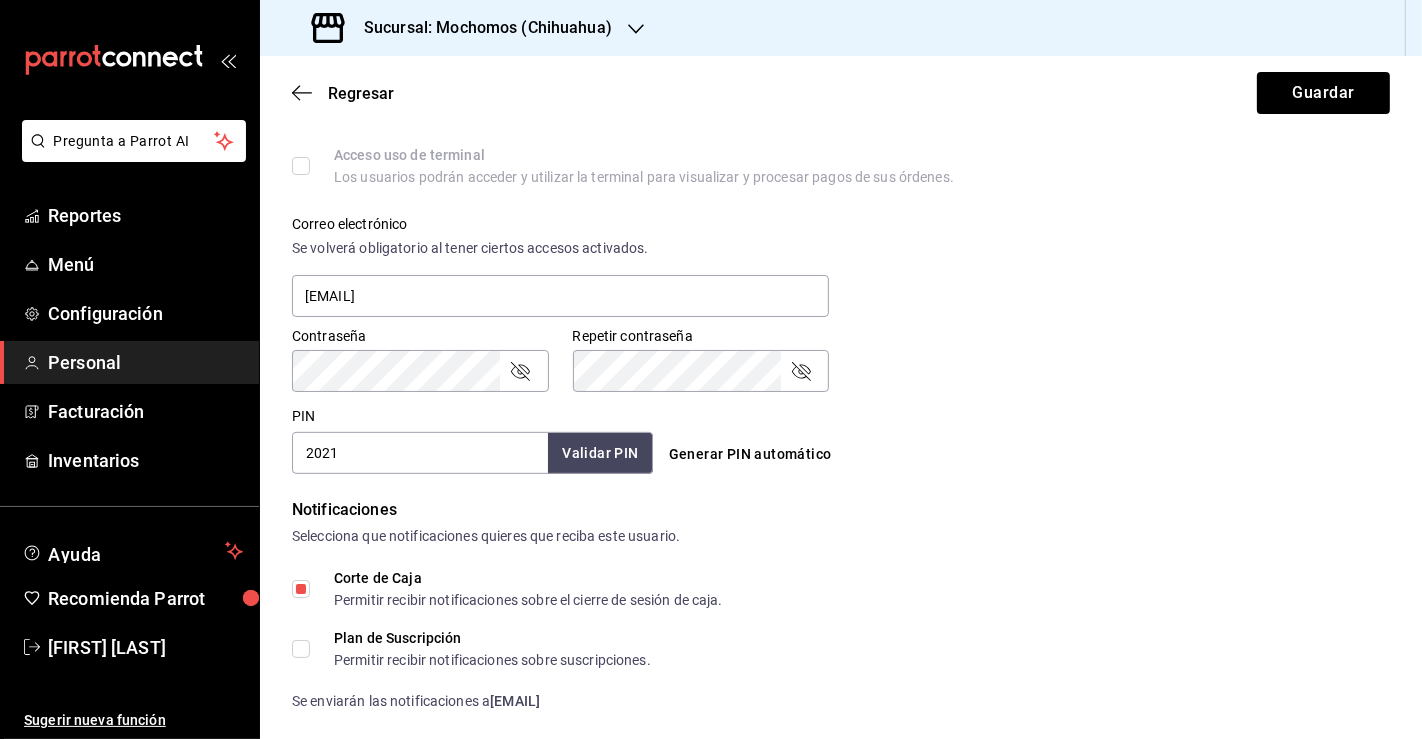 type on "2021" 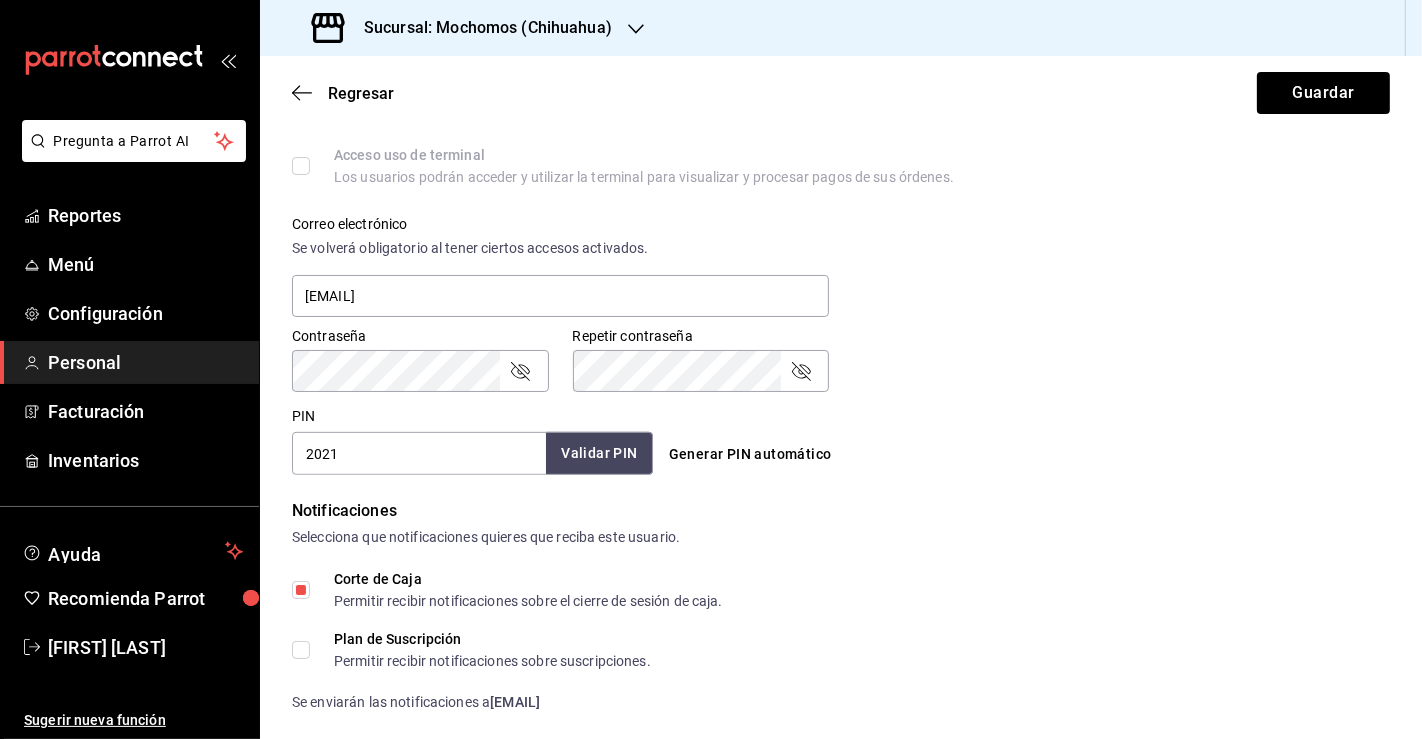 click on "Validar PIN" at bounding box center [599, 453] 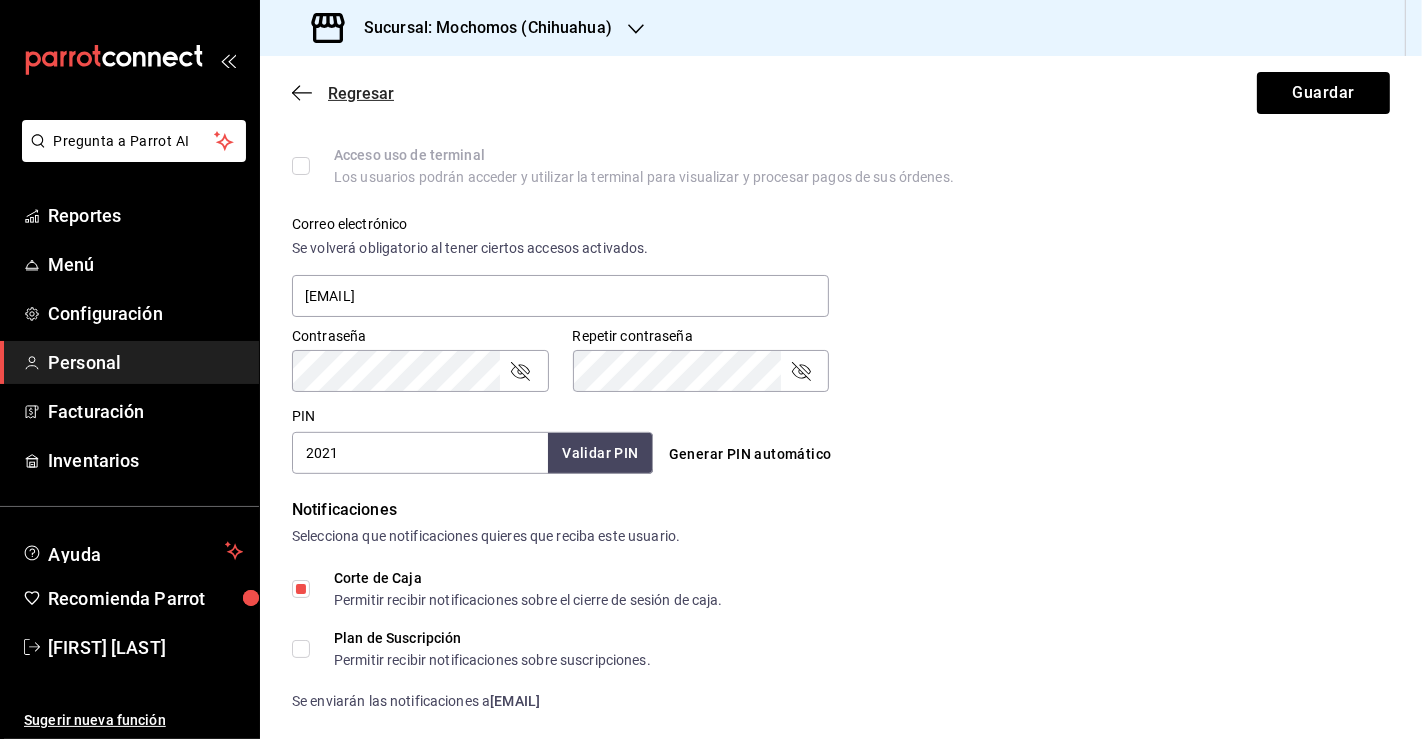 click on "Regresar" at bounding box center [343, 93] 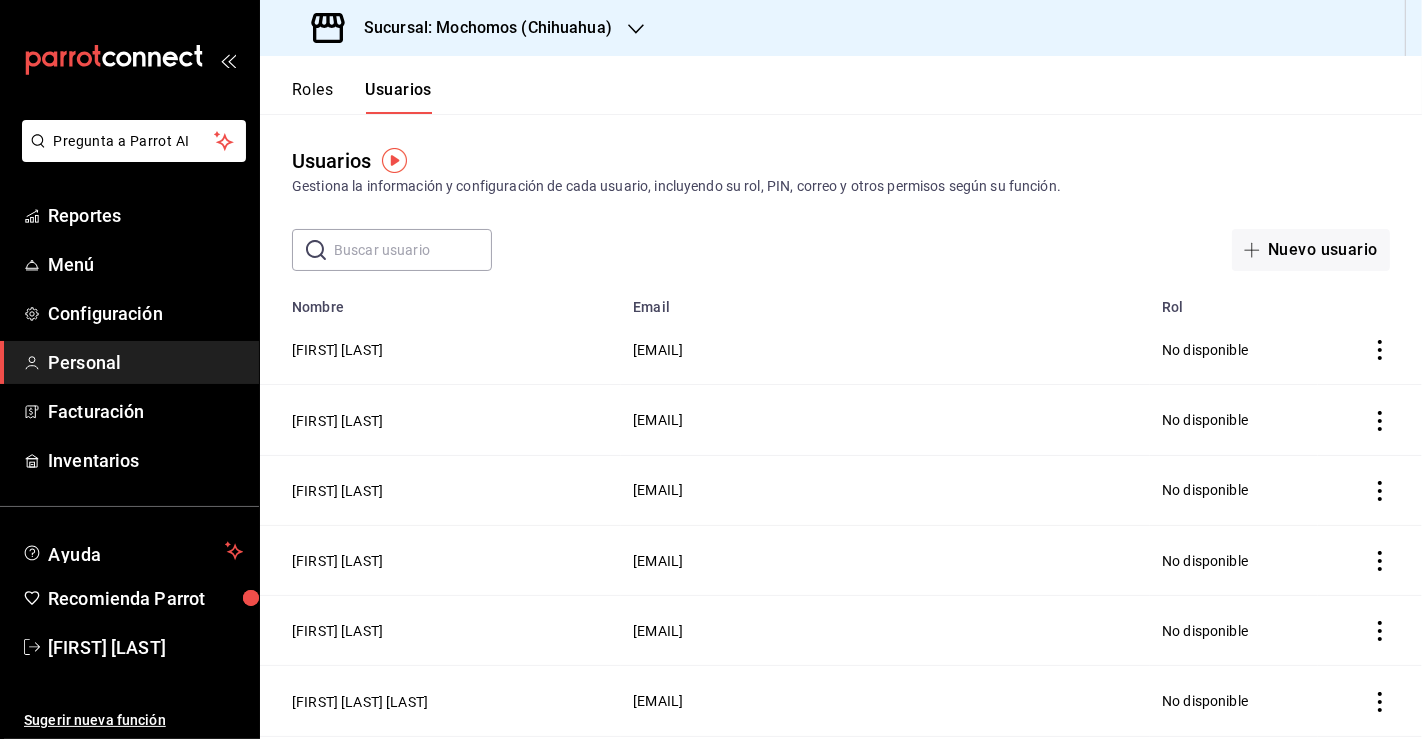click at bounding box center [413, 250] 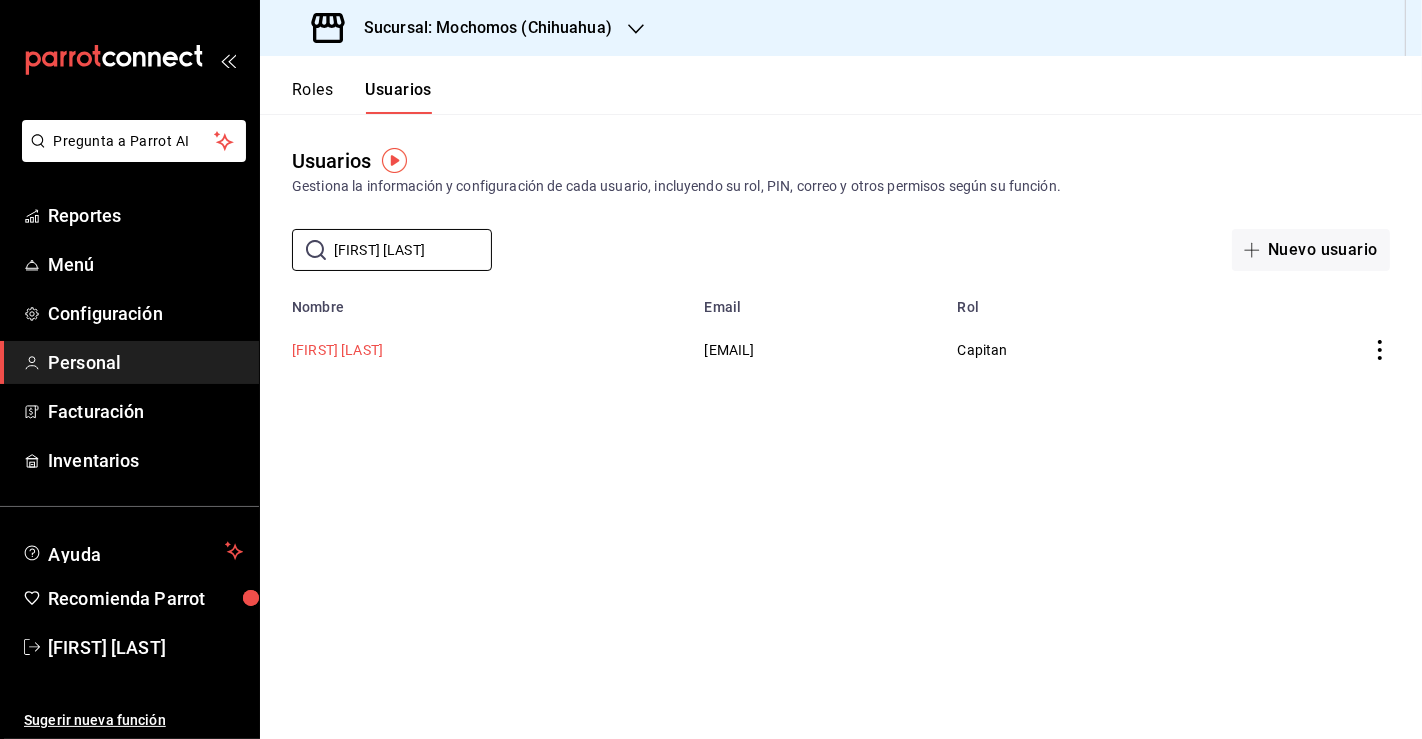 type on "[FIRST] [LAST]" 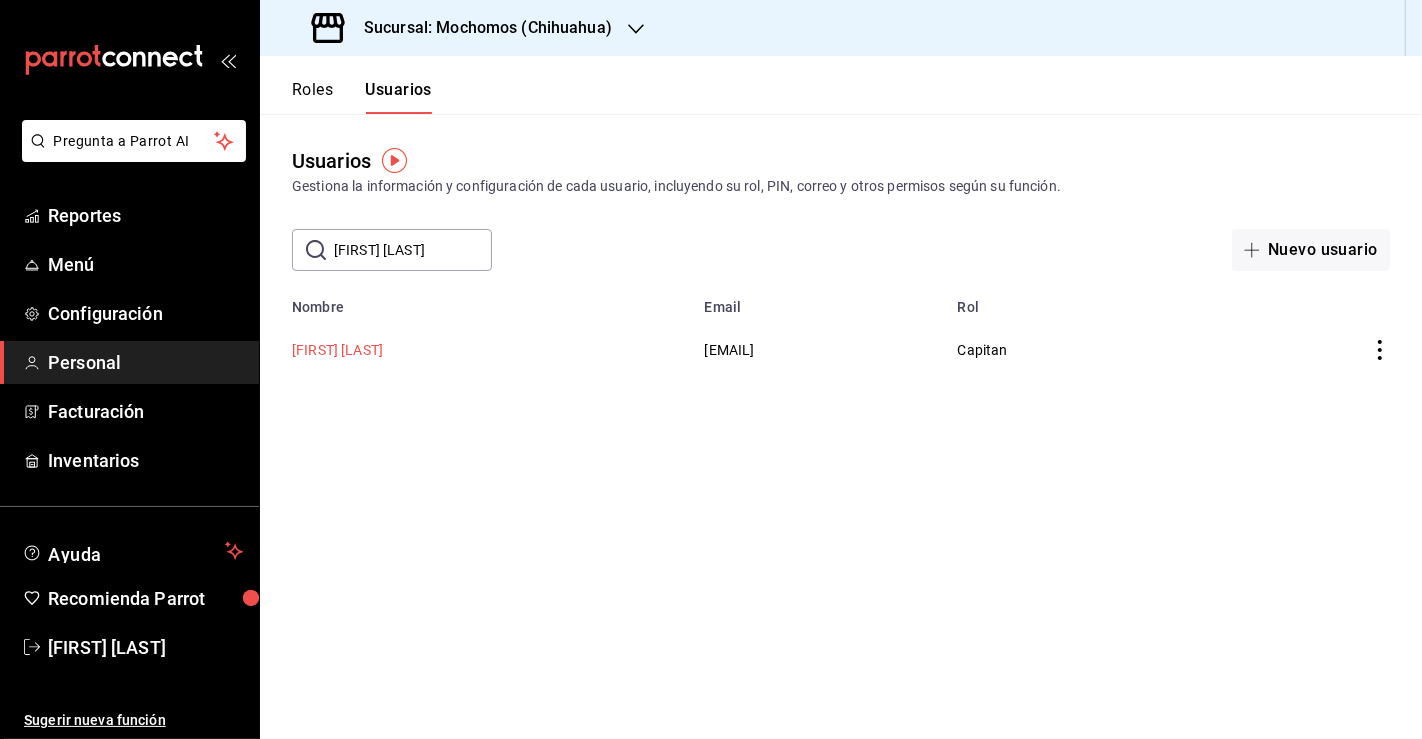 click on "[FIRST] [LAST]" at bounding box center [337, 350] 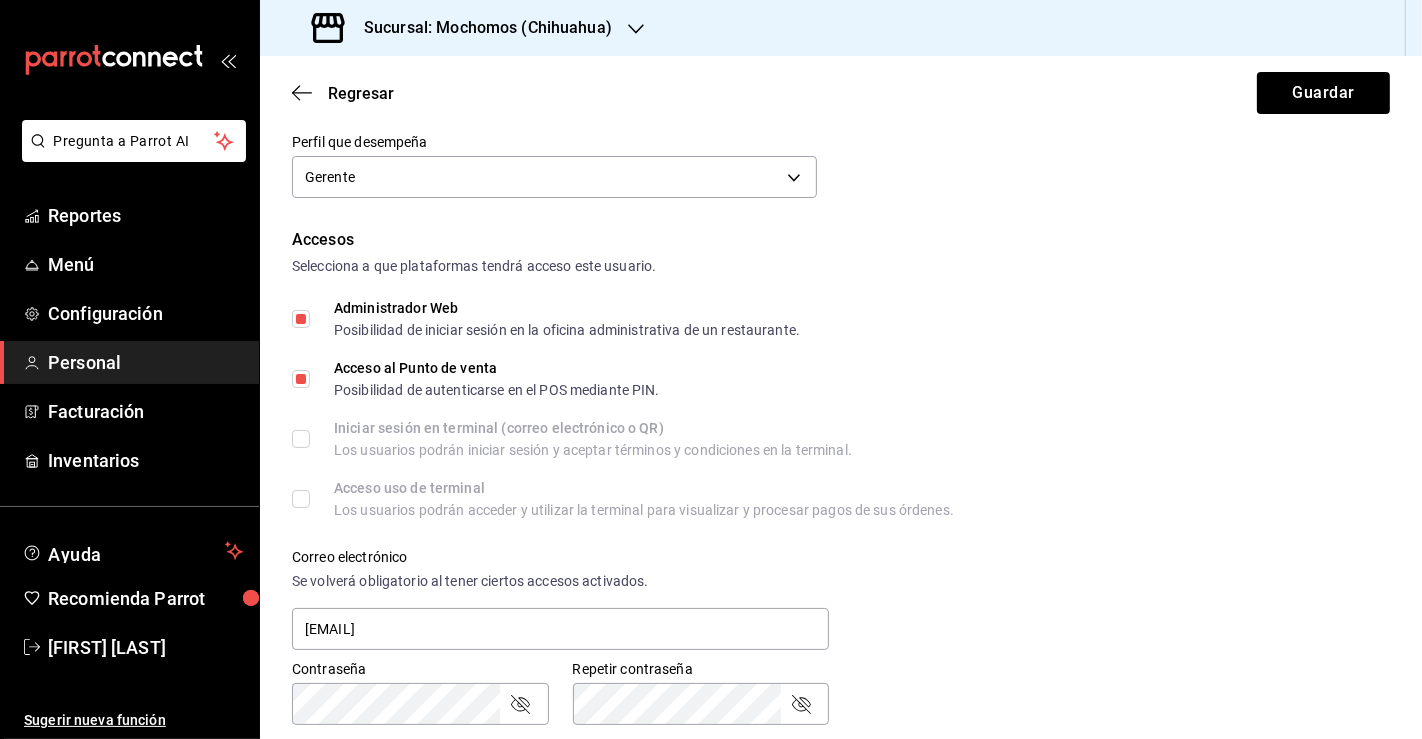 scroll, scrollTop: 555, scrollLeft: 0, axis: vertical 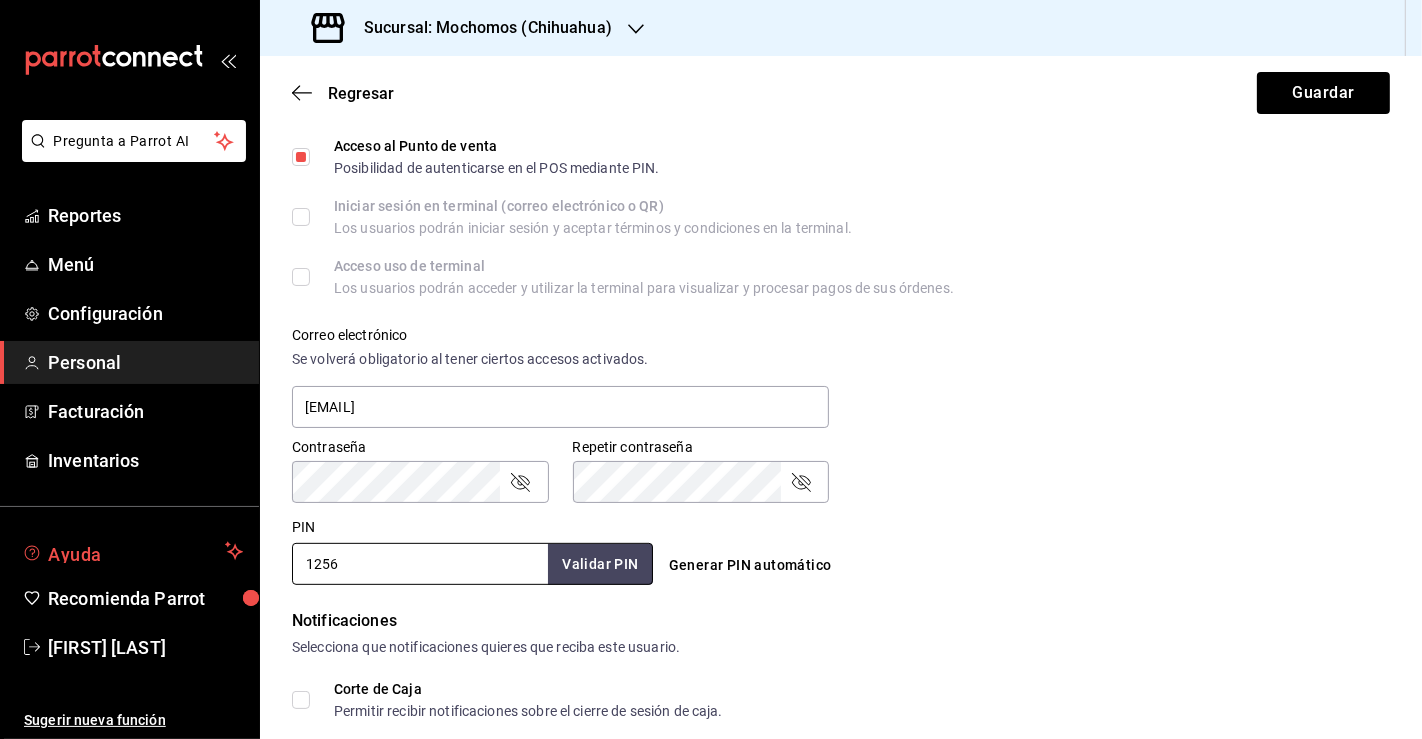 drag, startPoint x: 371, startPoint y: 563, endPoint x: 250, endPoint y: 540, distance: 123.16656 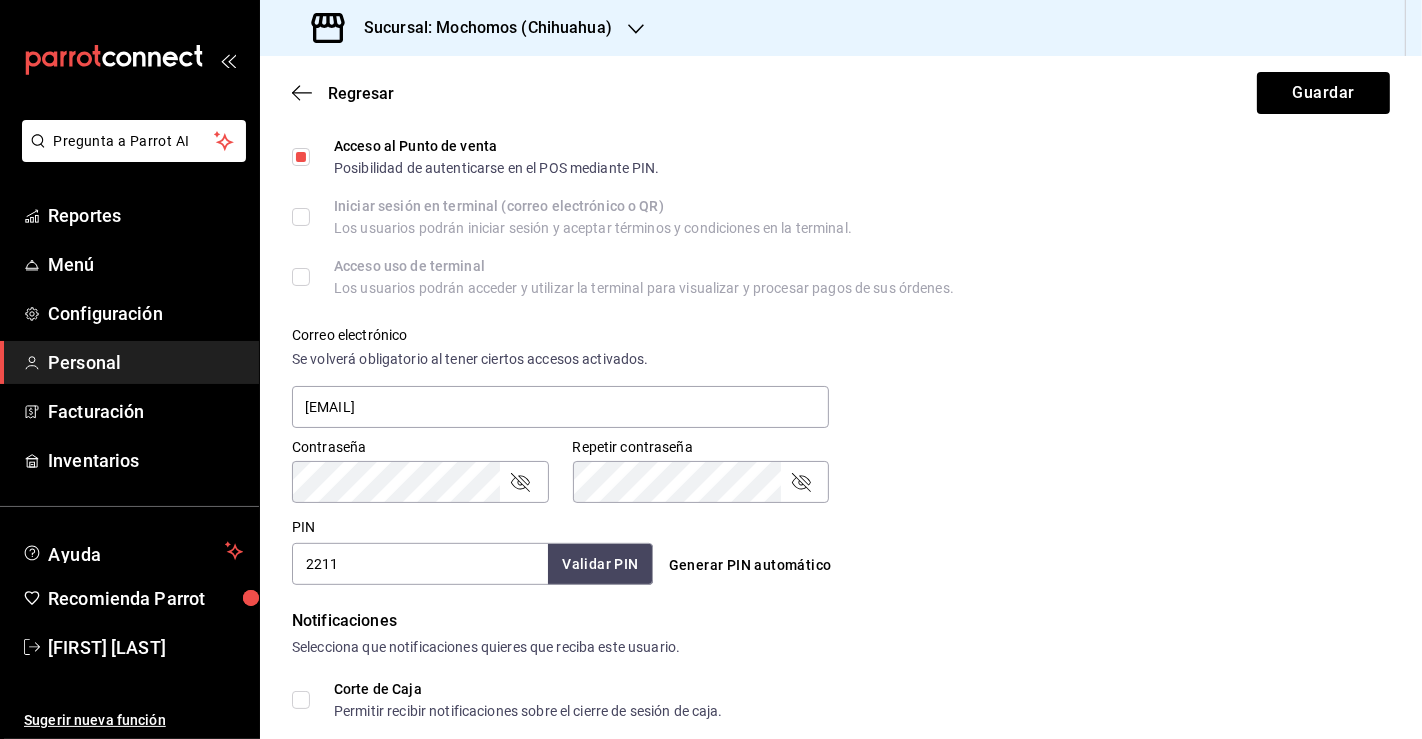 type on "2211" 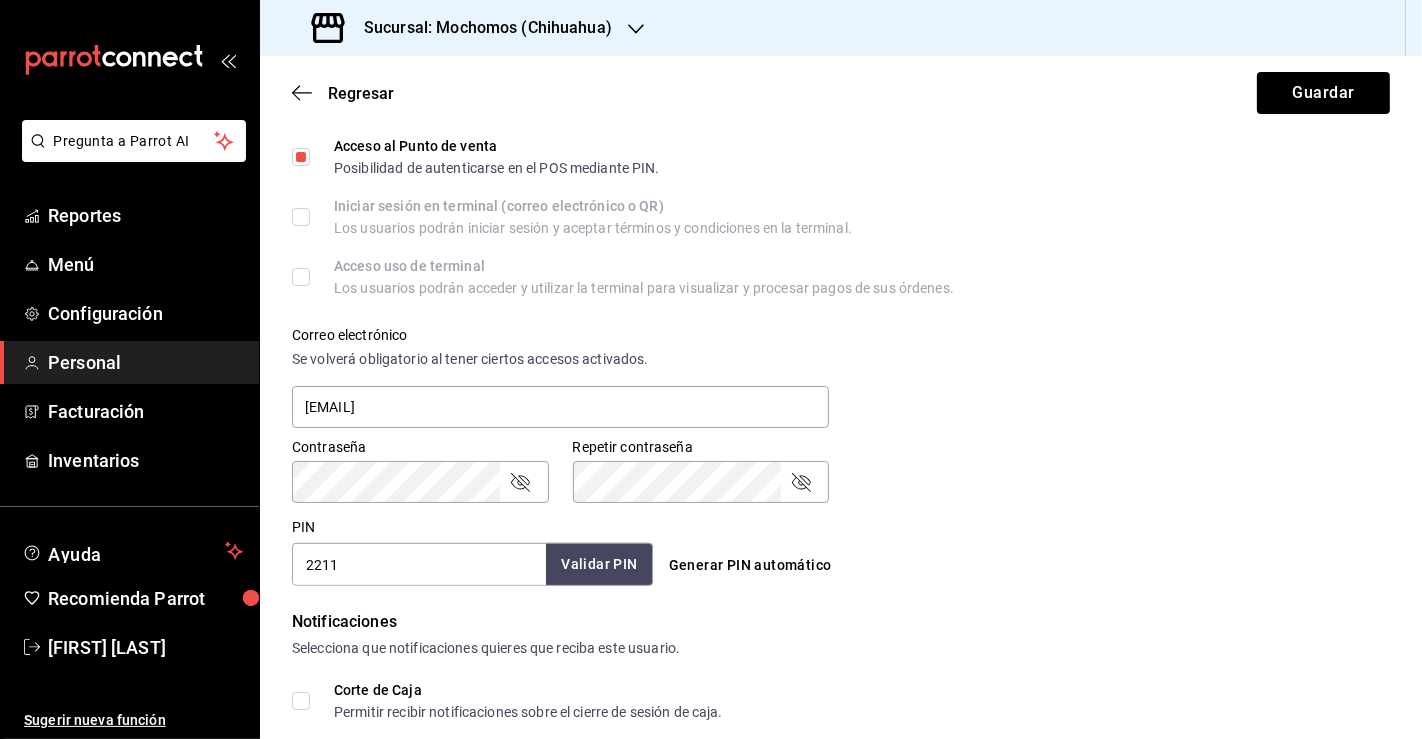 click on "Validar PIN" at bounding box center (599, 564) 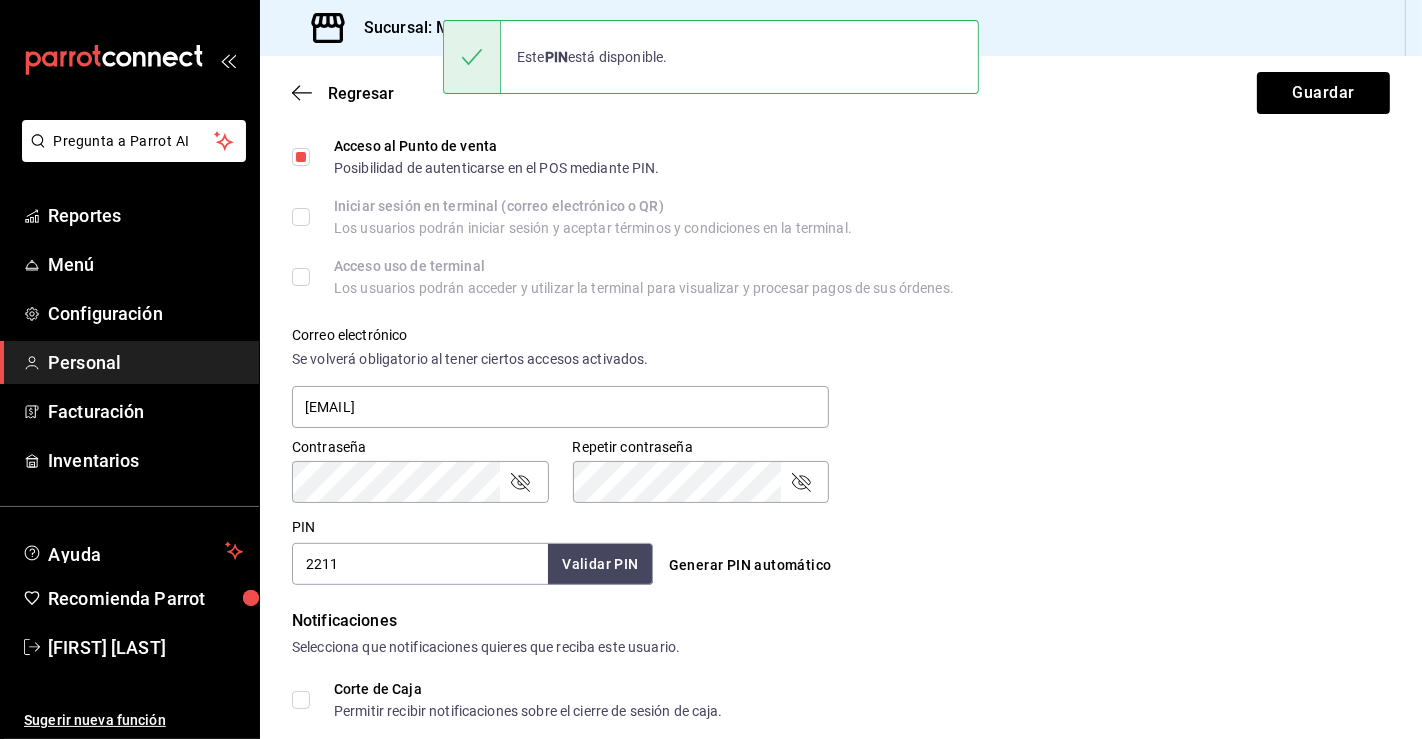 click on "Regresar Guardar" at bounding box center (841, 93) 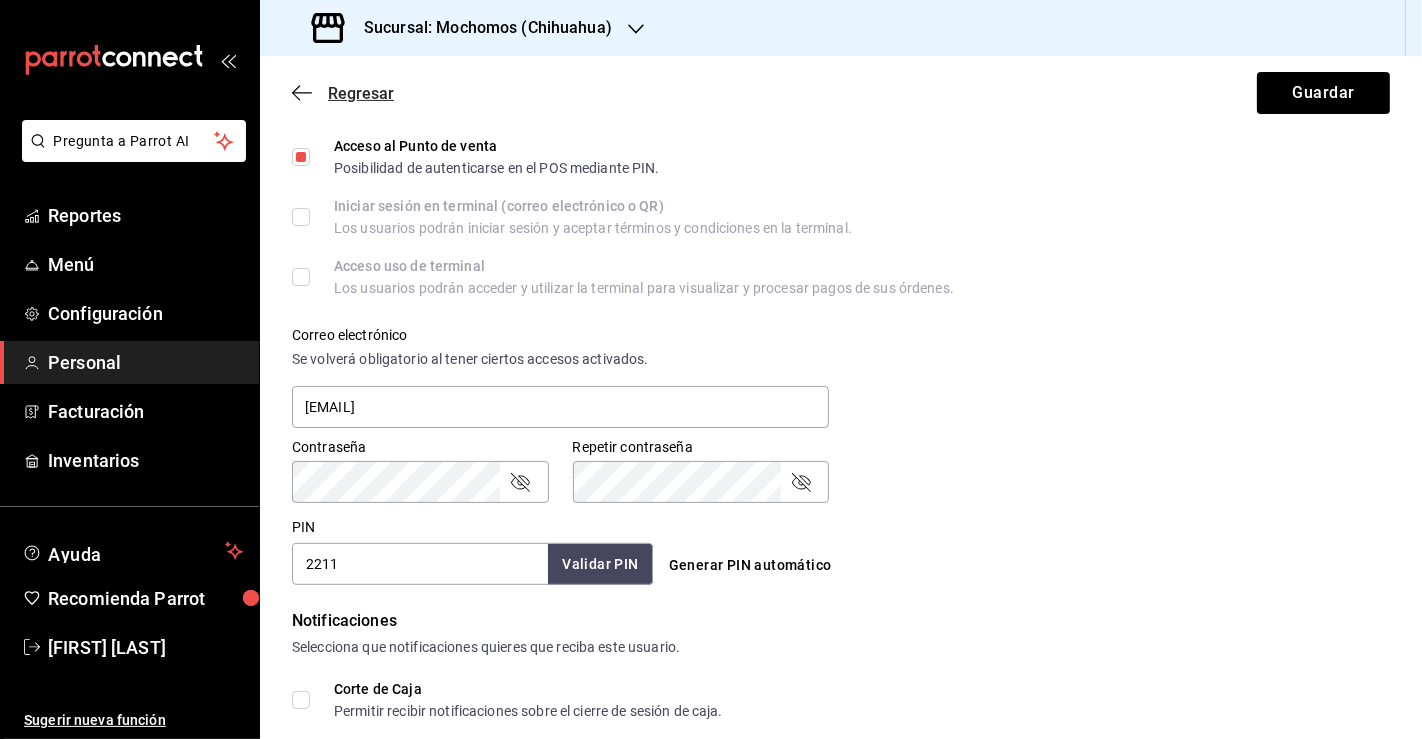 click 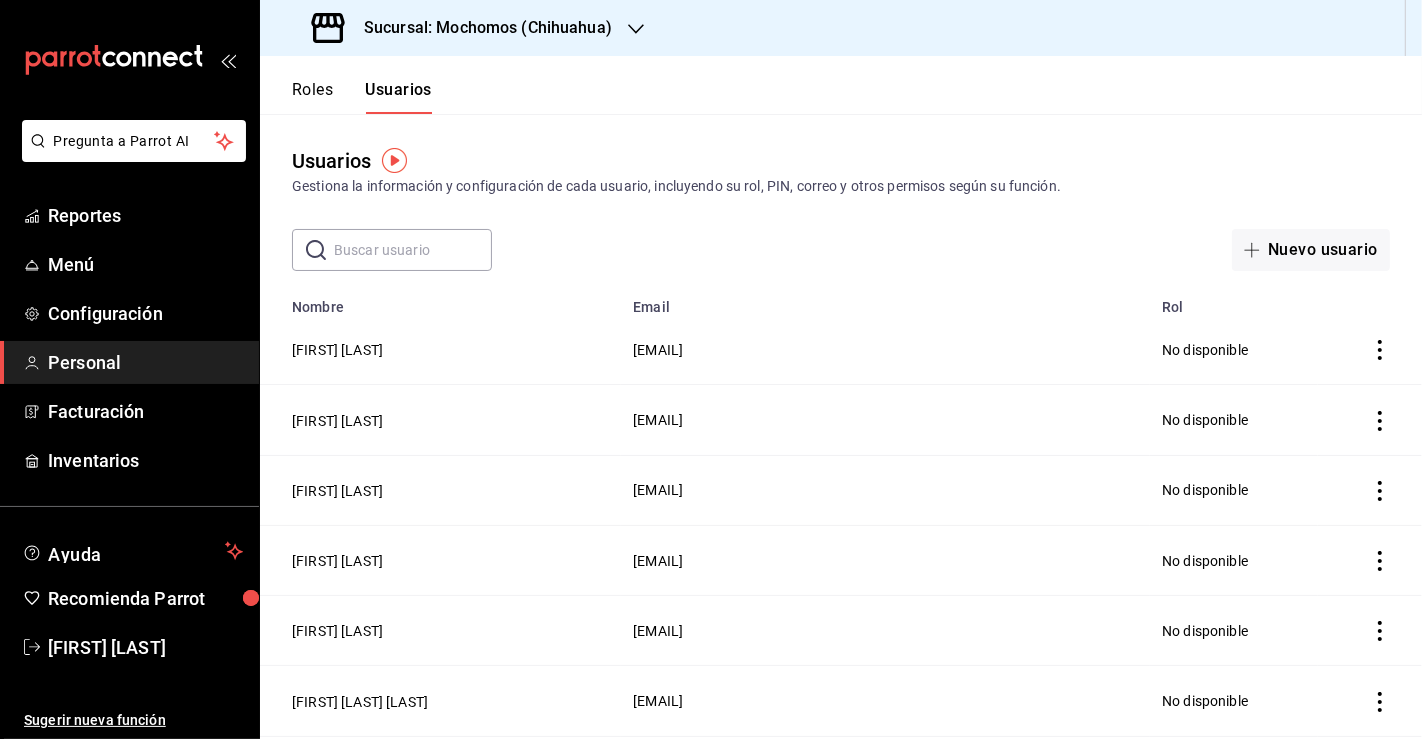 click at bounding box center [413, 250] 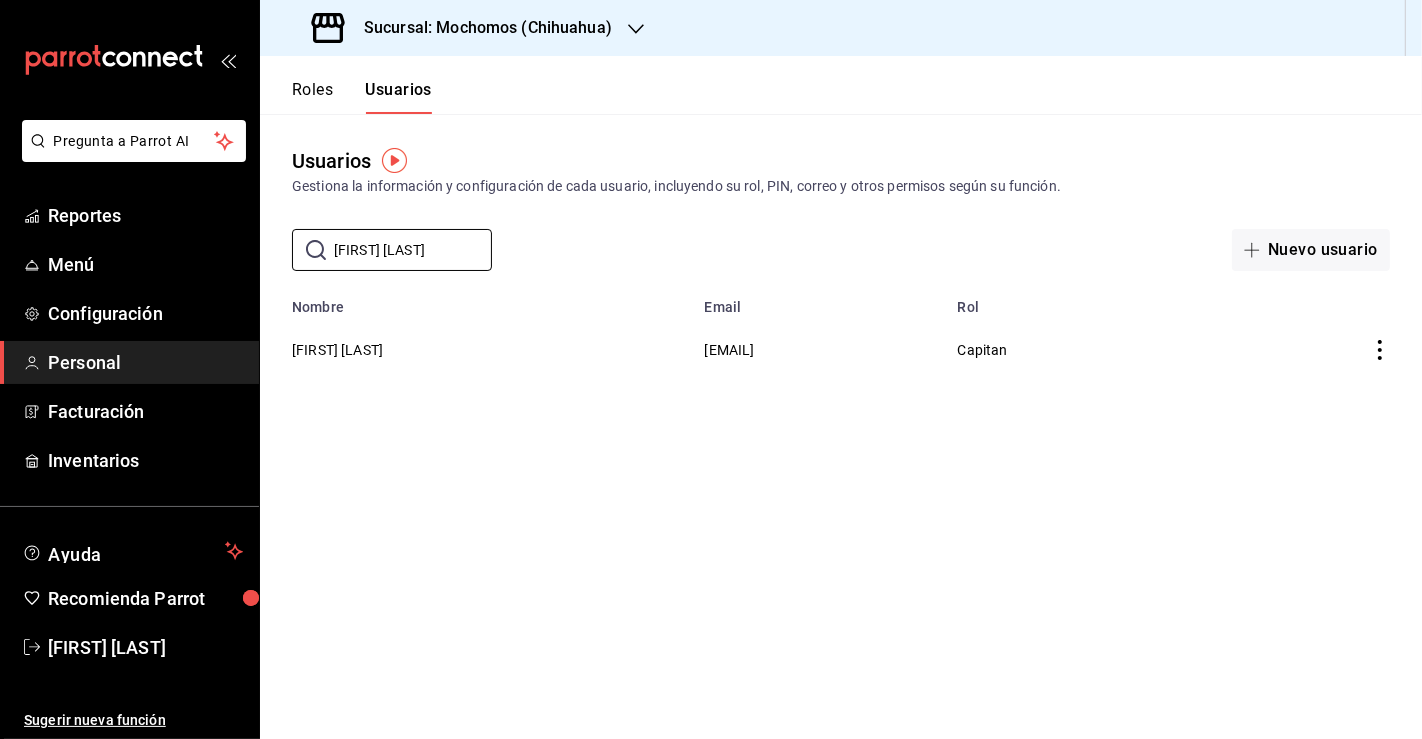 type on "[FIRST] [LAST]" 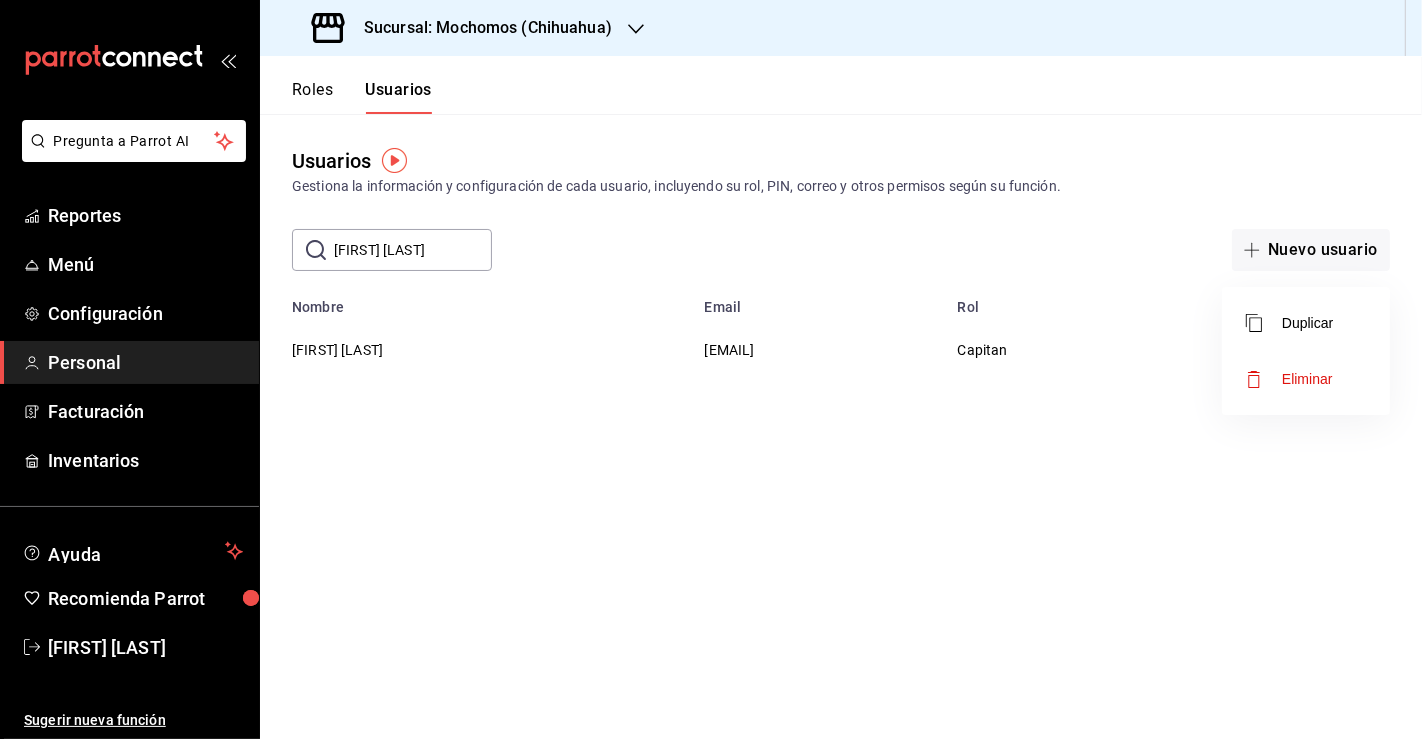 click at bounding box center (711, 369) 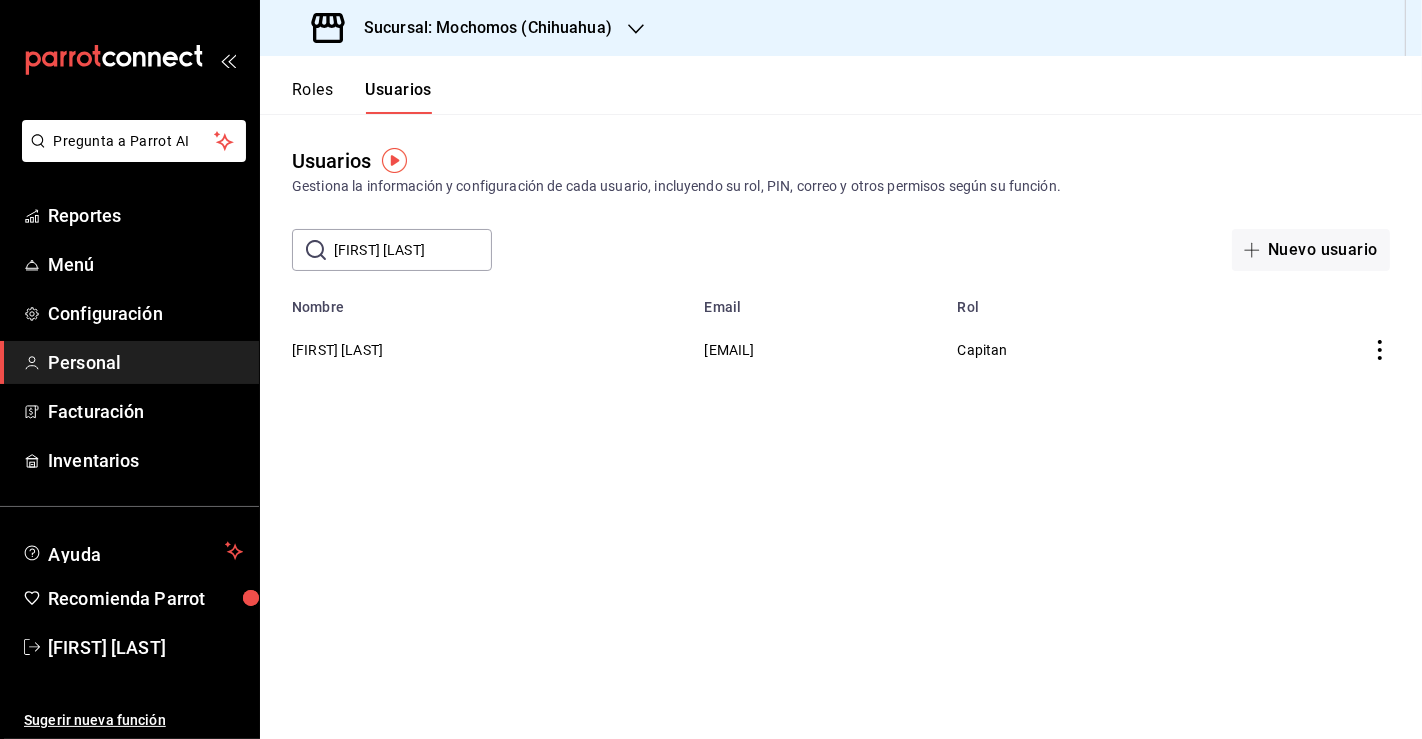 click on "[FIRST] [LAST]" at bounding box center (476, 349) 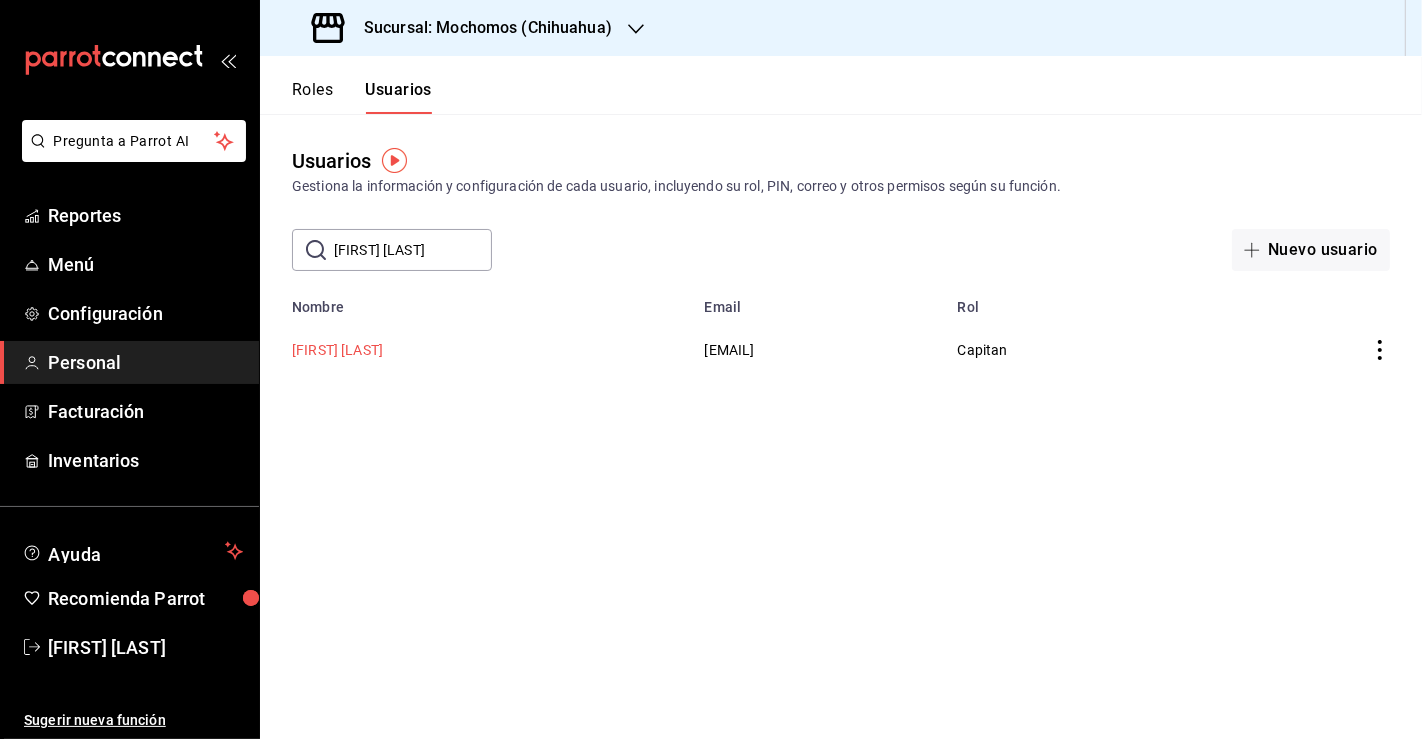 click on "[FIRST] [LAST]" at bounding box center (337, 350) 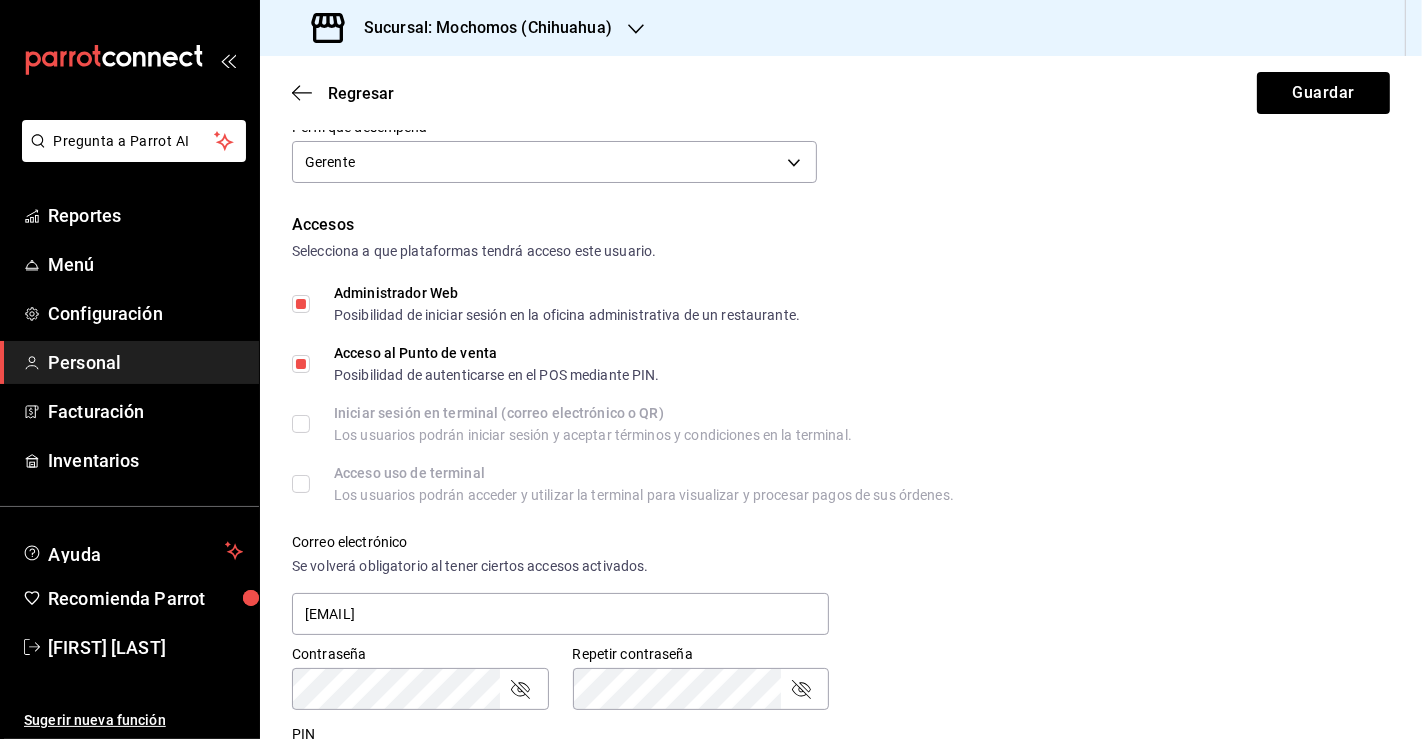 scroll, scrollTop: 666, scrollLeft: 0, axis: vertical 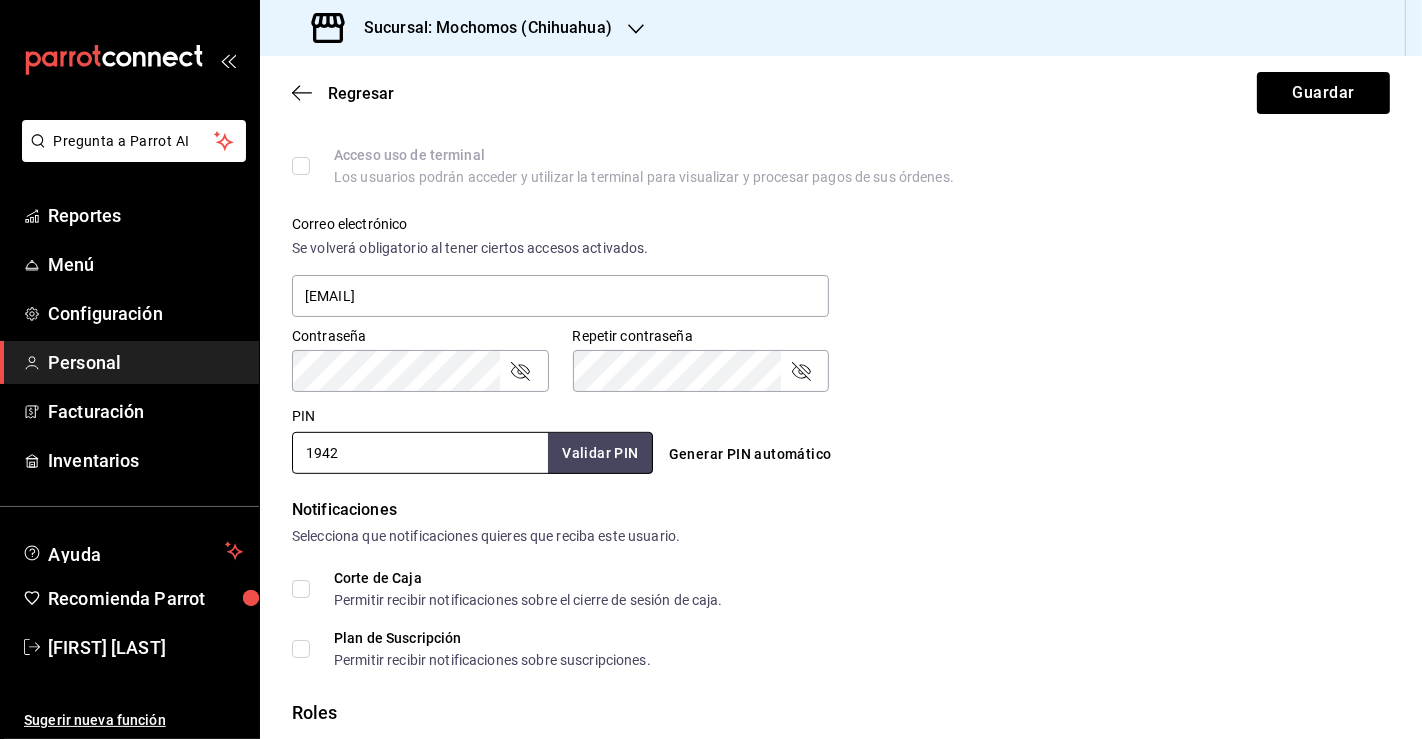 drag, startPoint x: 361, startPoint y: 453, endPoint x: 280, endPoint y: 441, distance: 81.88406 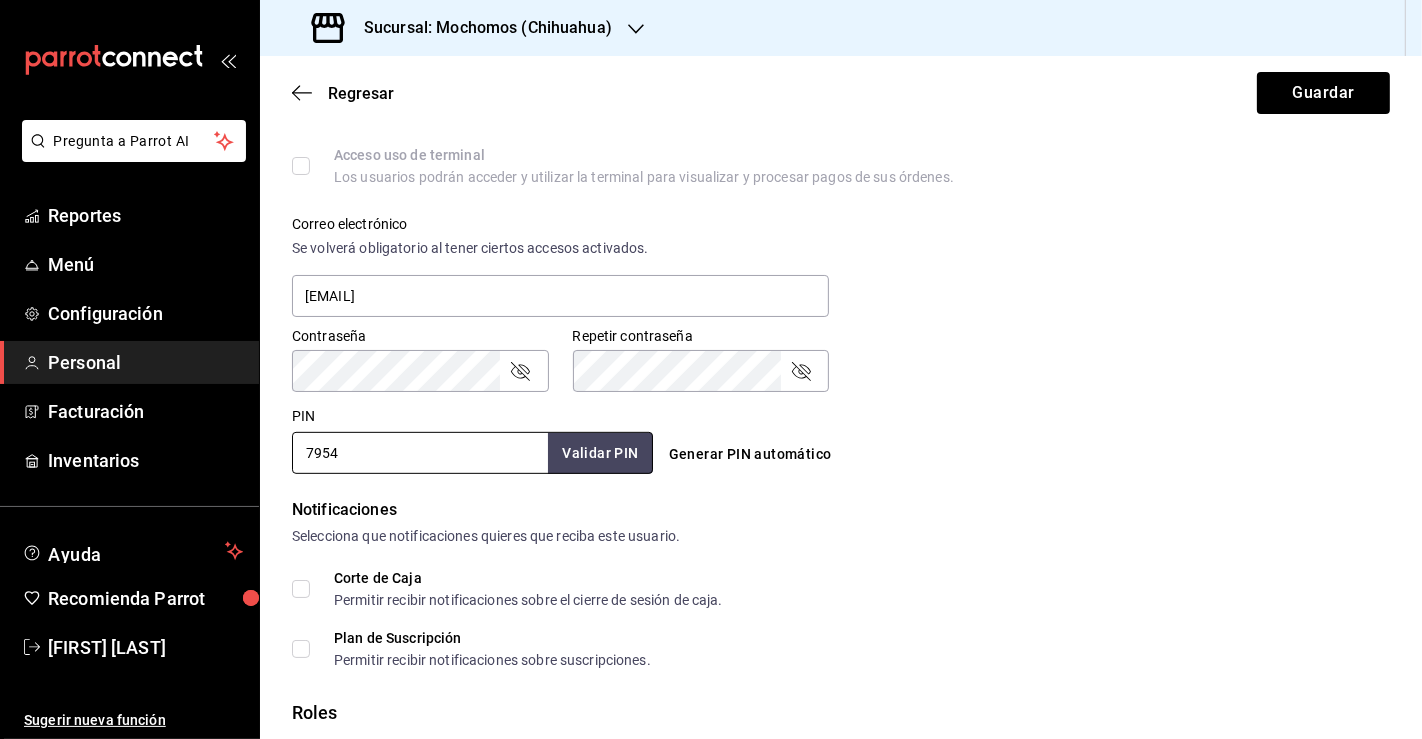 drag, startPoint x: 327, startPoint y: 444, endPoint x: 268, endPoint y: 438, distance: 59.3043 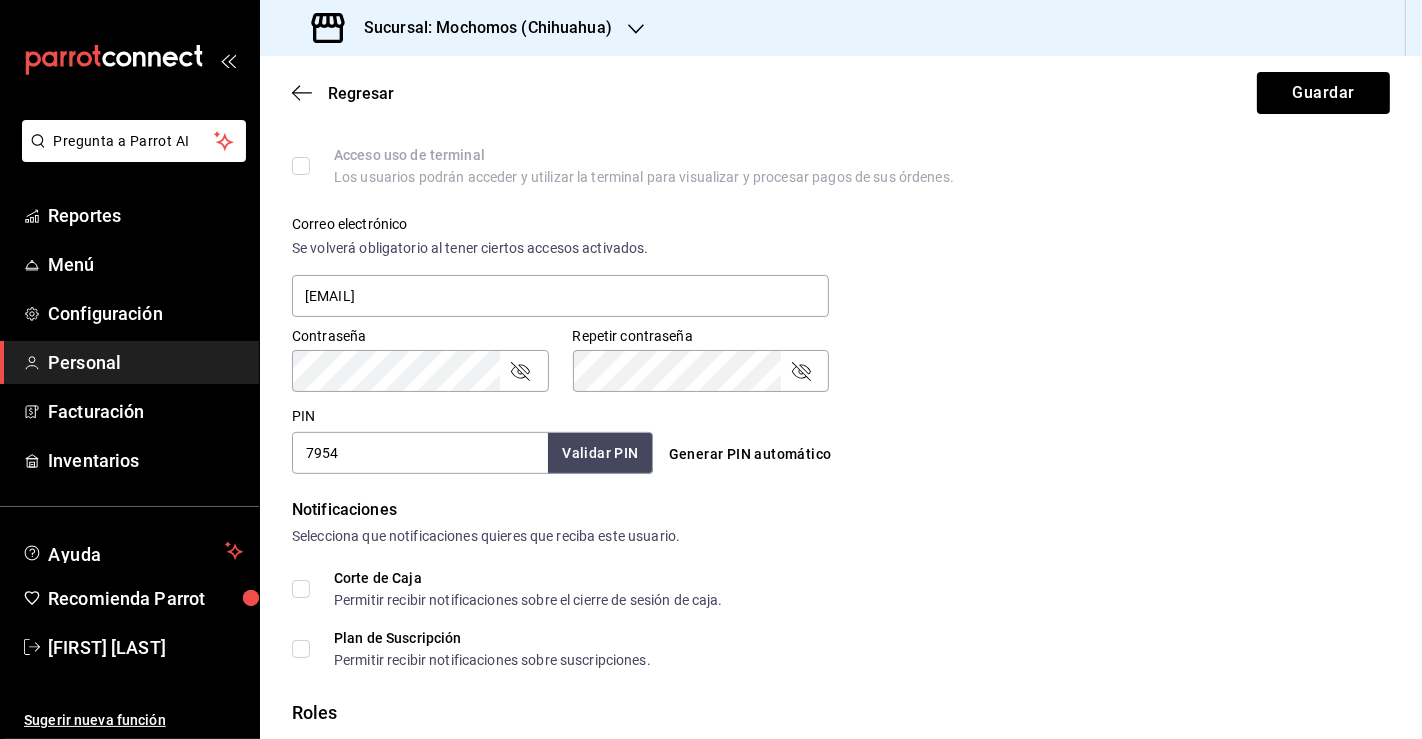 type on "7954" 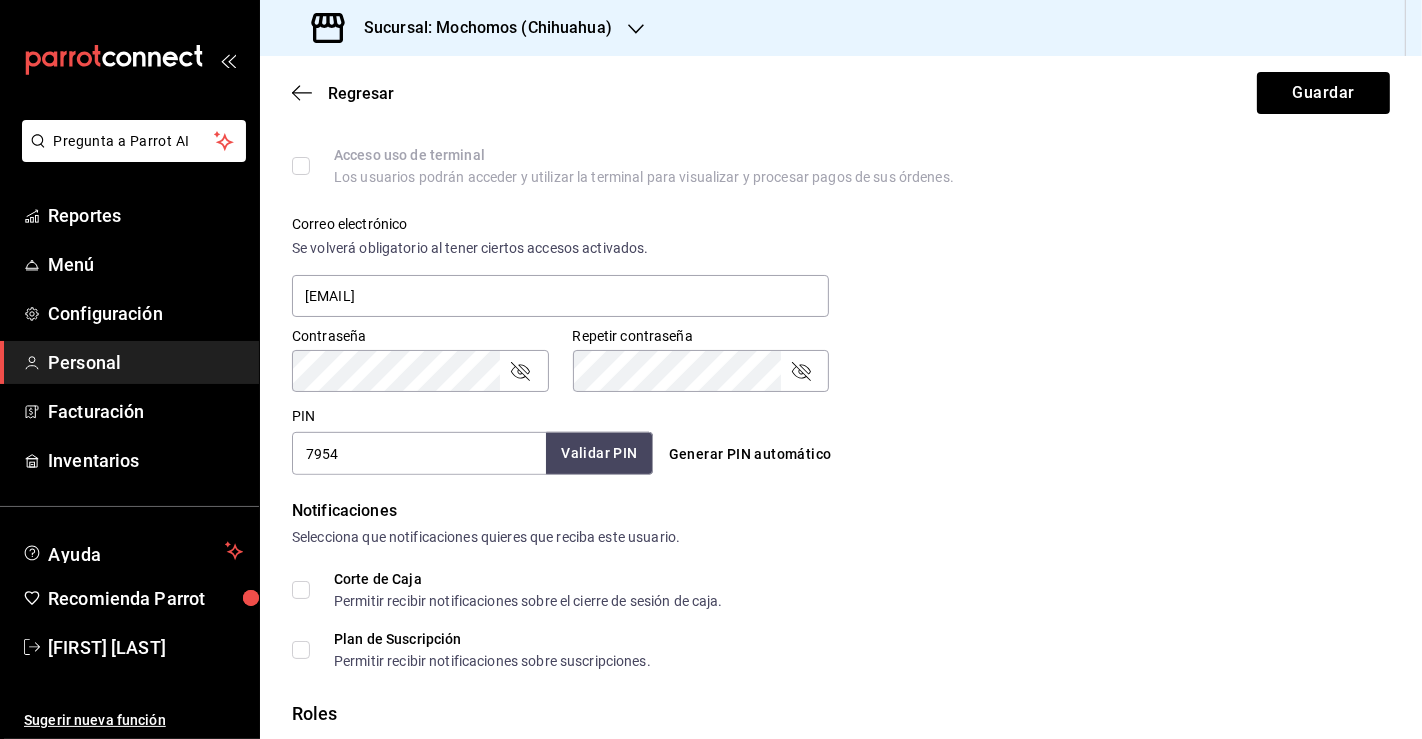 click on "Validar PIN" at bounding box center (599, 453) 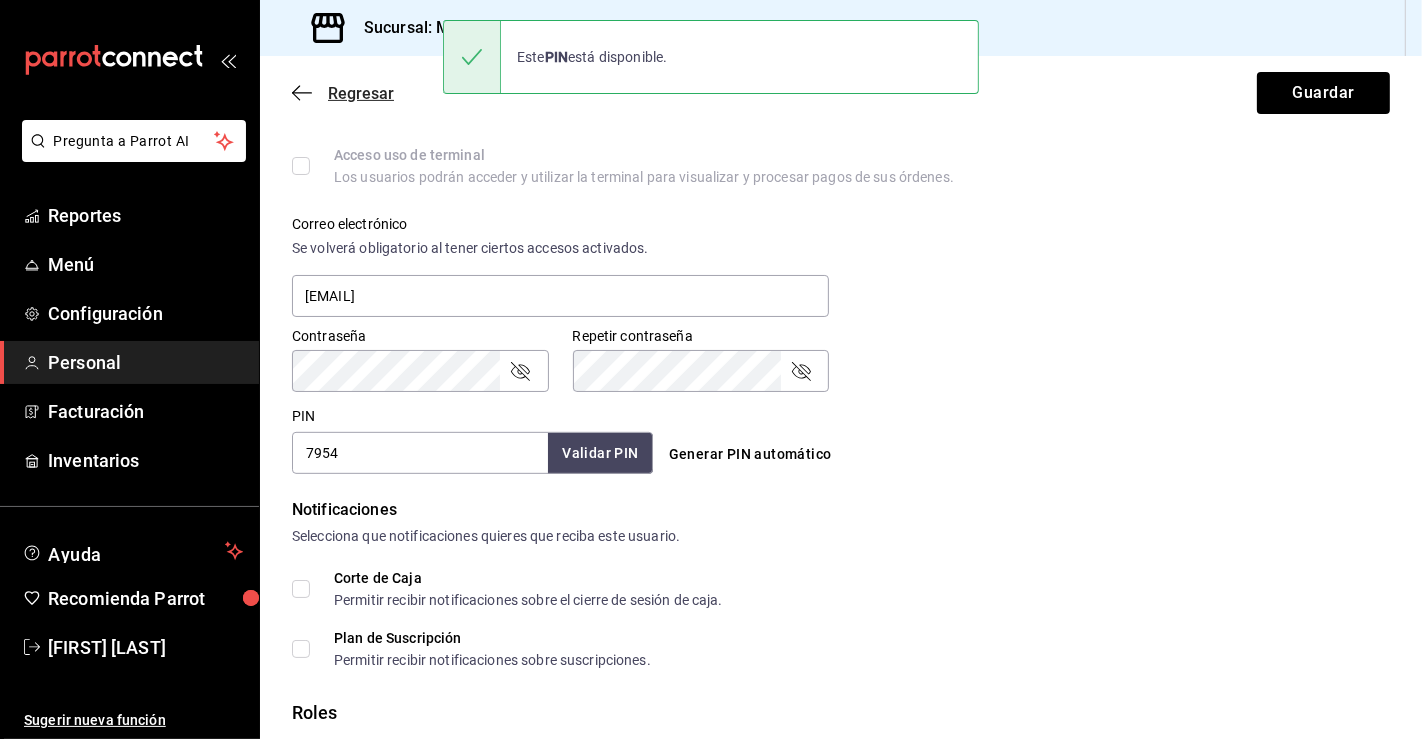 click 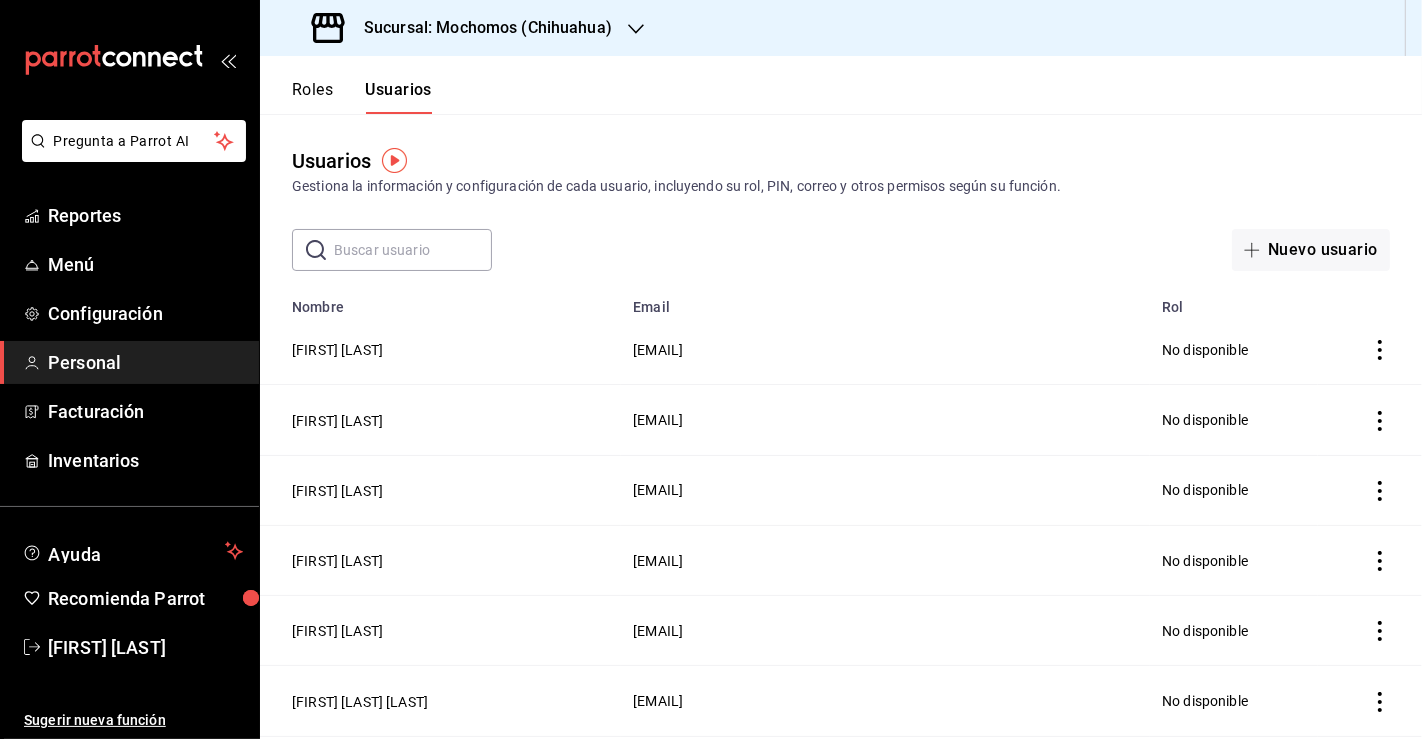 click at bounding box center [413, 250] 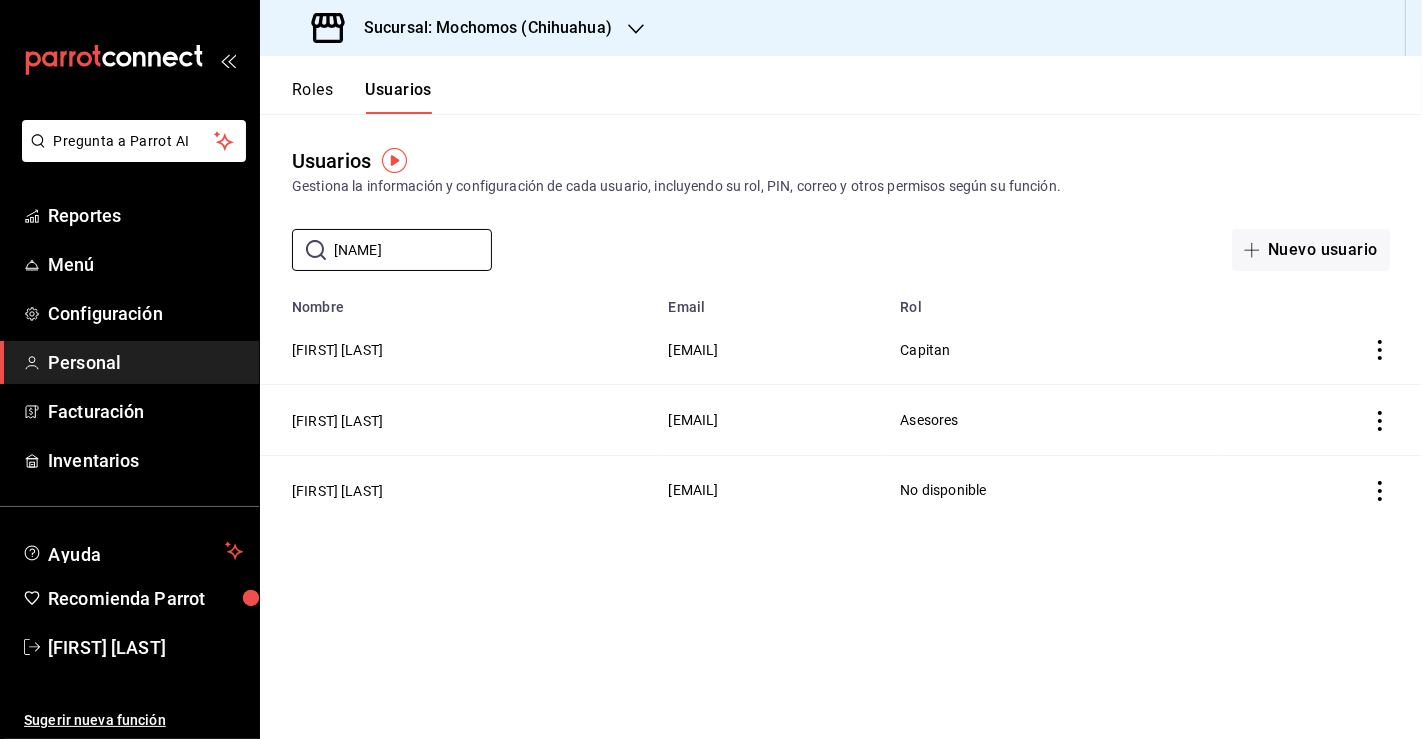 type on "[NAME]" 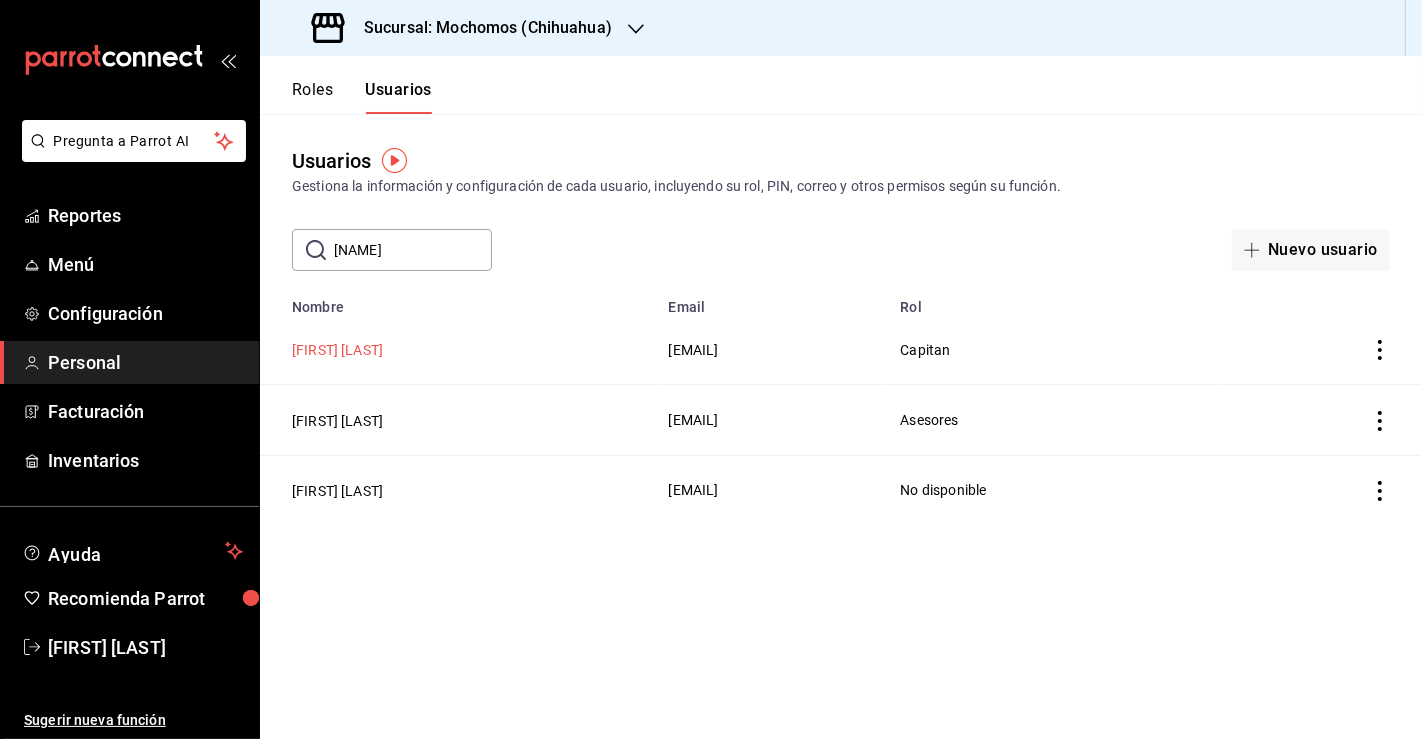 click on "[FIRST] [LAST]" at bounding box center (337, 350) 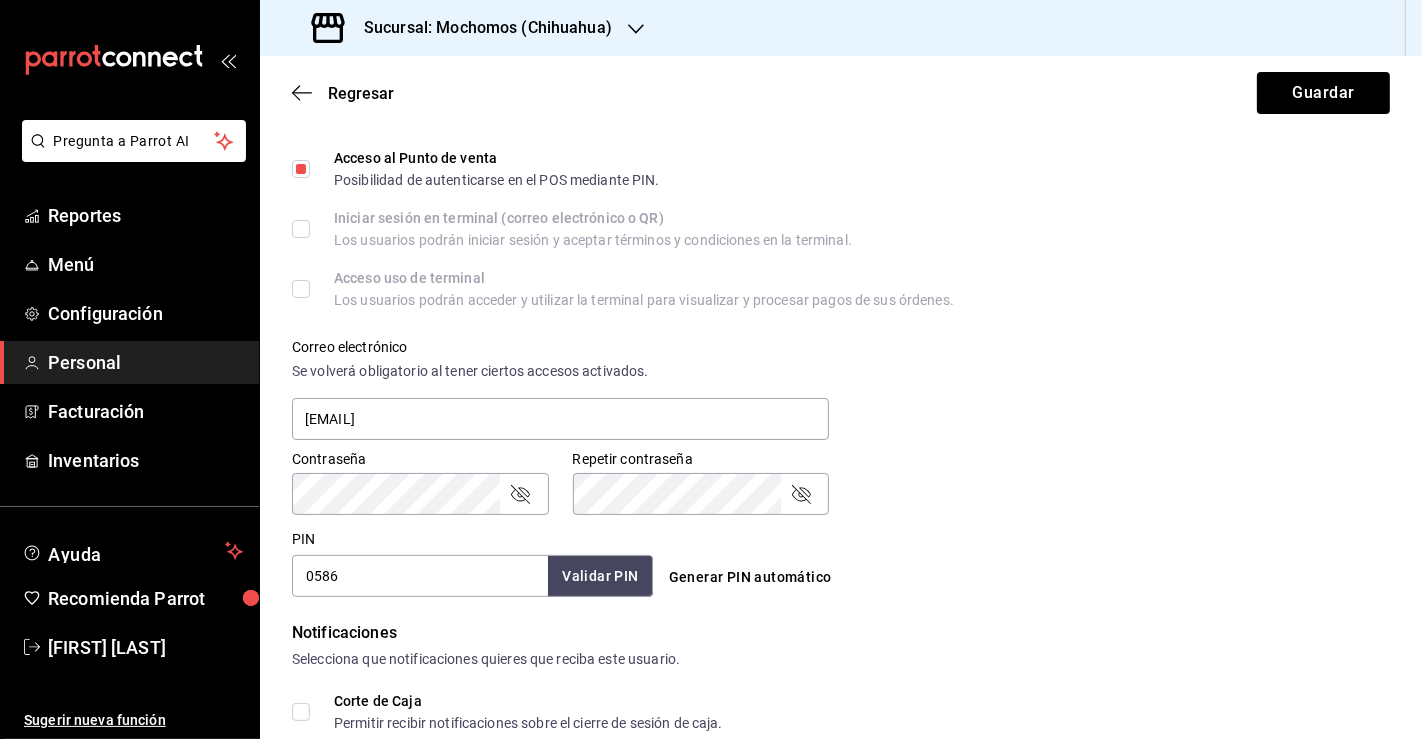scroll, scrollTop: 666, scrollLeft: 0, axis: vertical 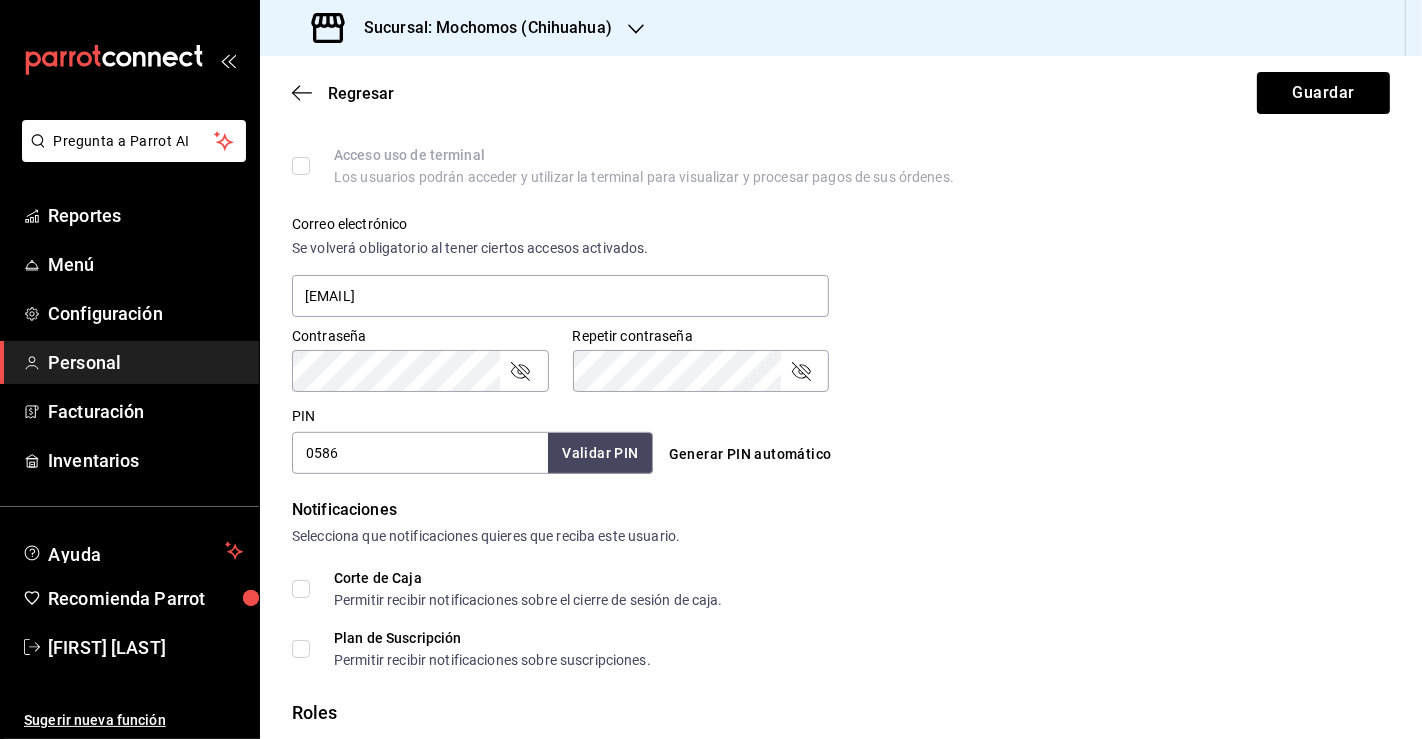 drag, startPoint x: 305, startPoint y: 444, endPoint x: 291, endPoint y: 444, distance: 14 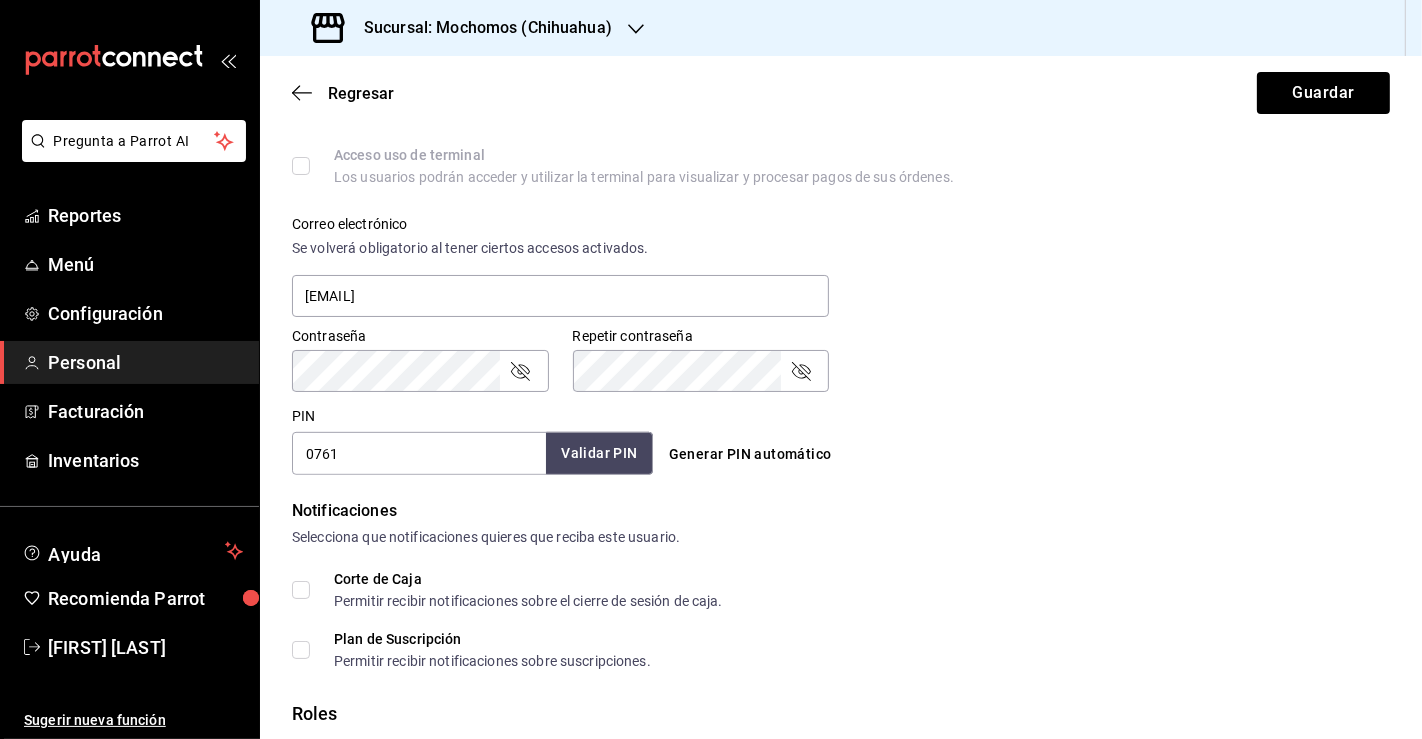 click on "Validar PIN" at bounding box center [599, 453] 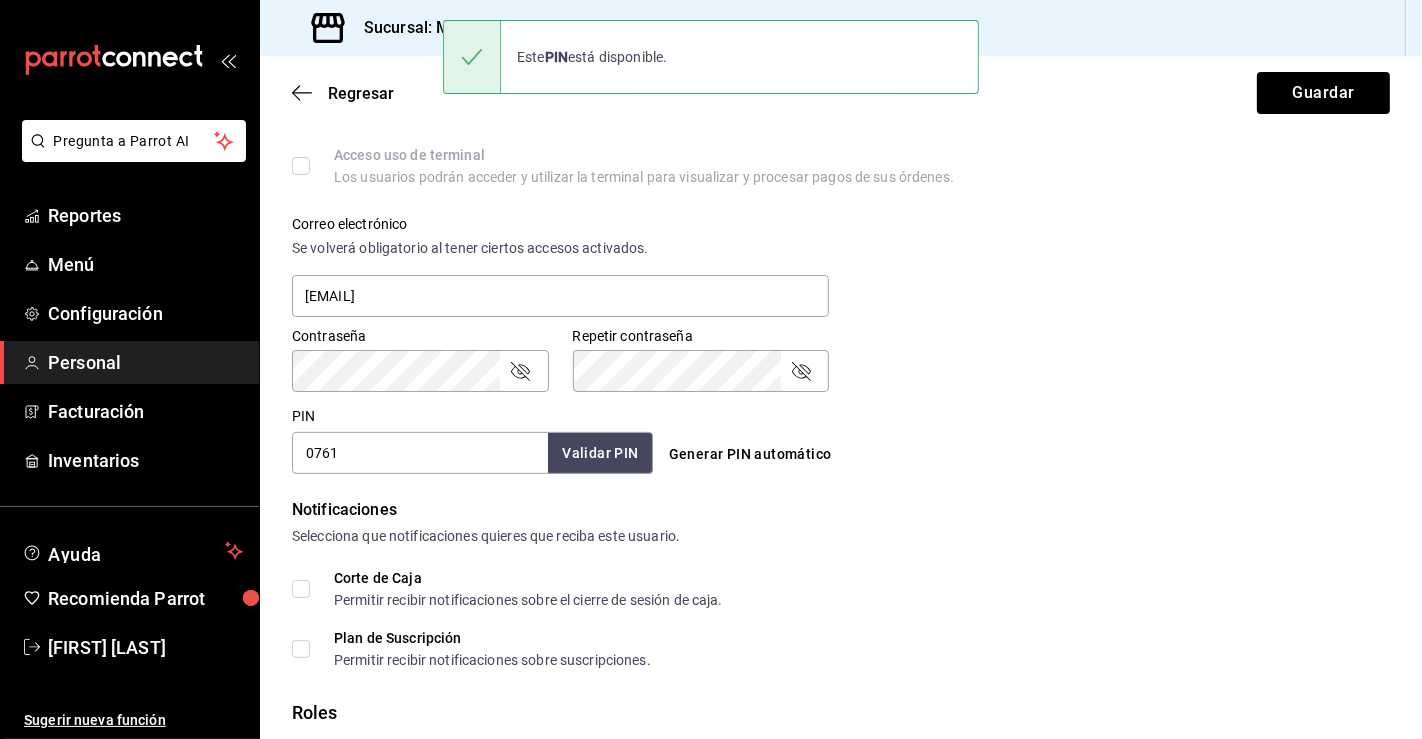 drag, startPoint x: 336, startPoint y: 456, endPoint x: 300, endPoint y: 449, distance: 36.67424 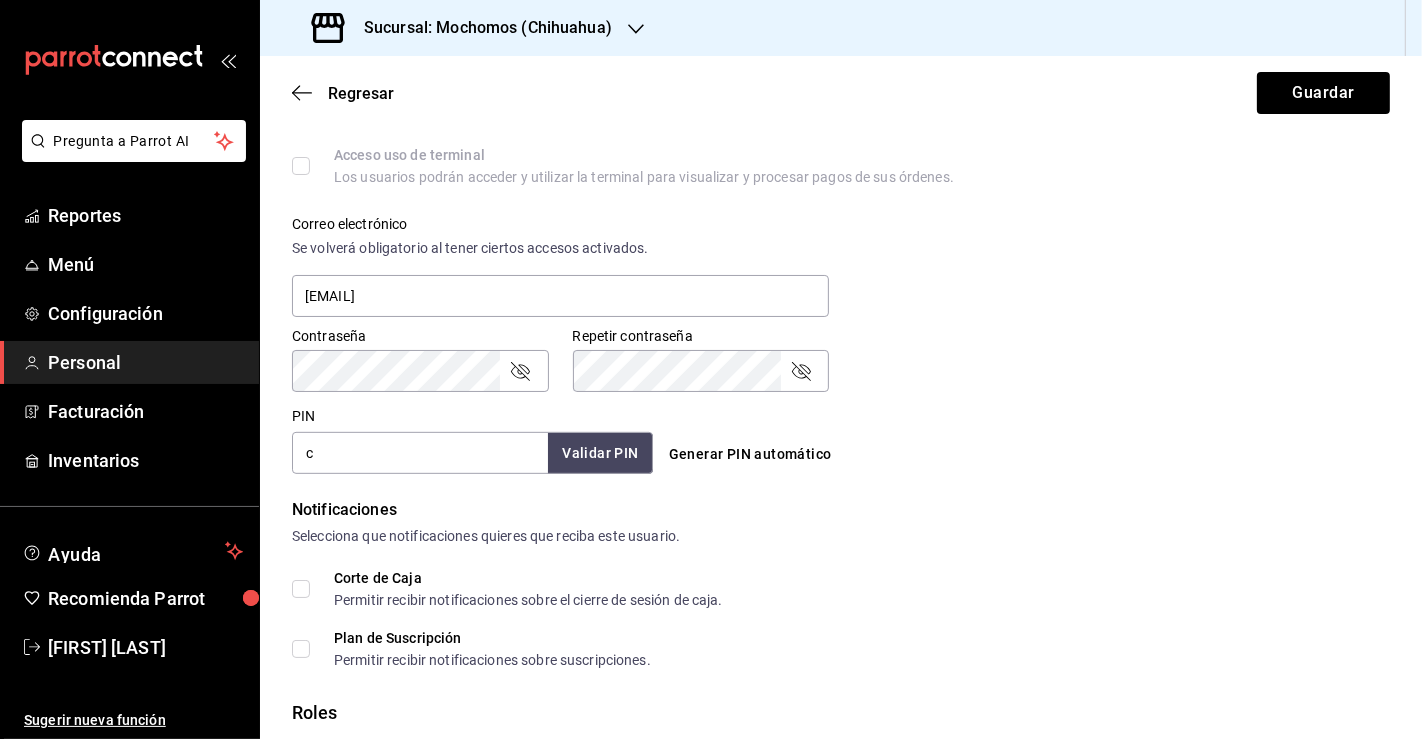 drag, startPoint x: 383, startPoint y: 445, endPoint x: 301, endPoint y: 441, distance: 82.0975 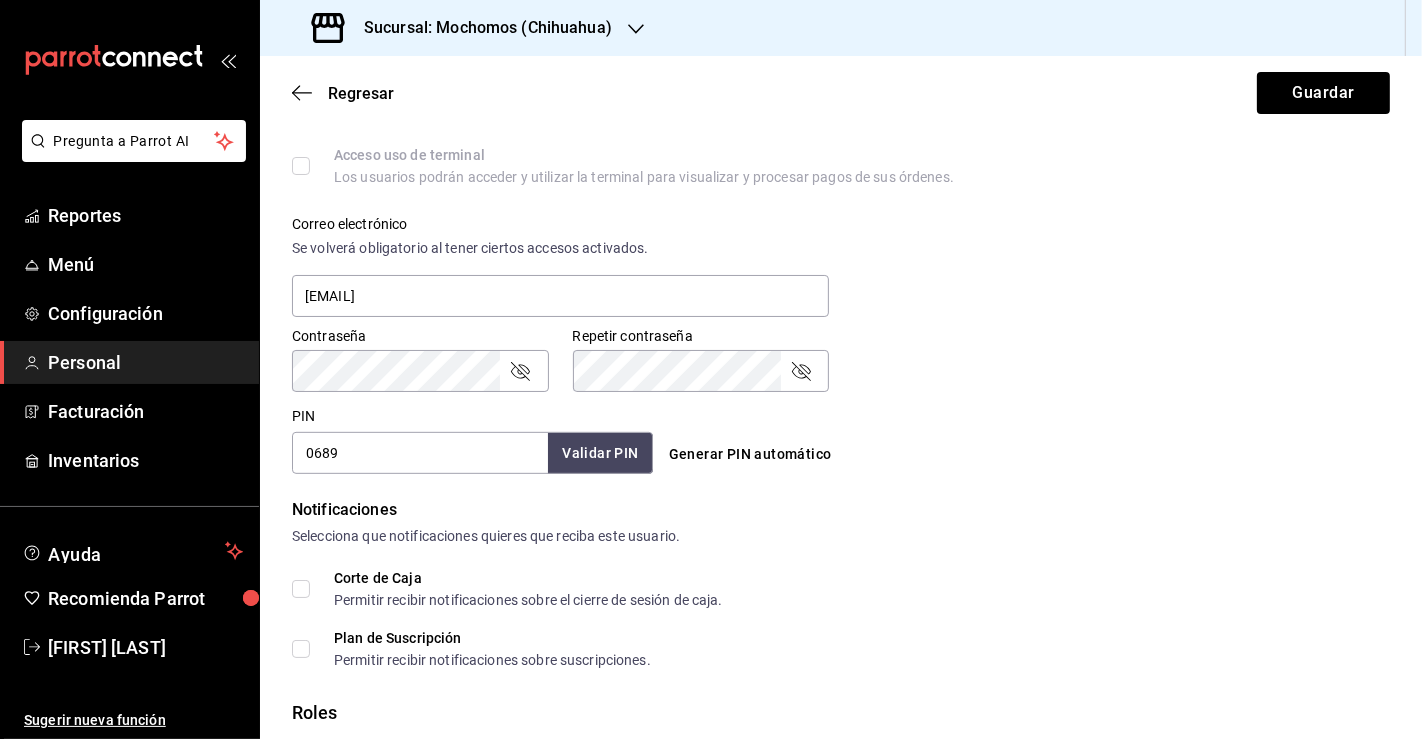 type on "0689" 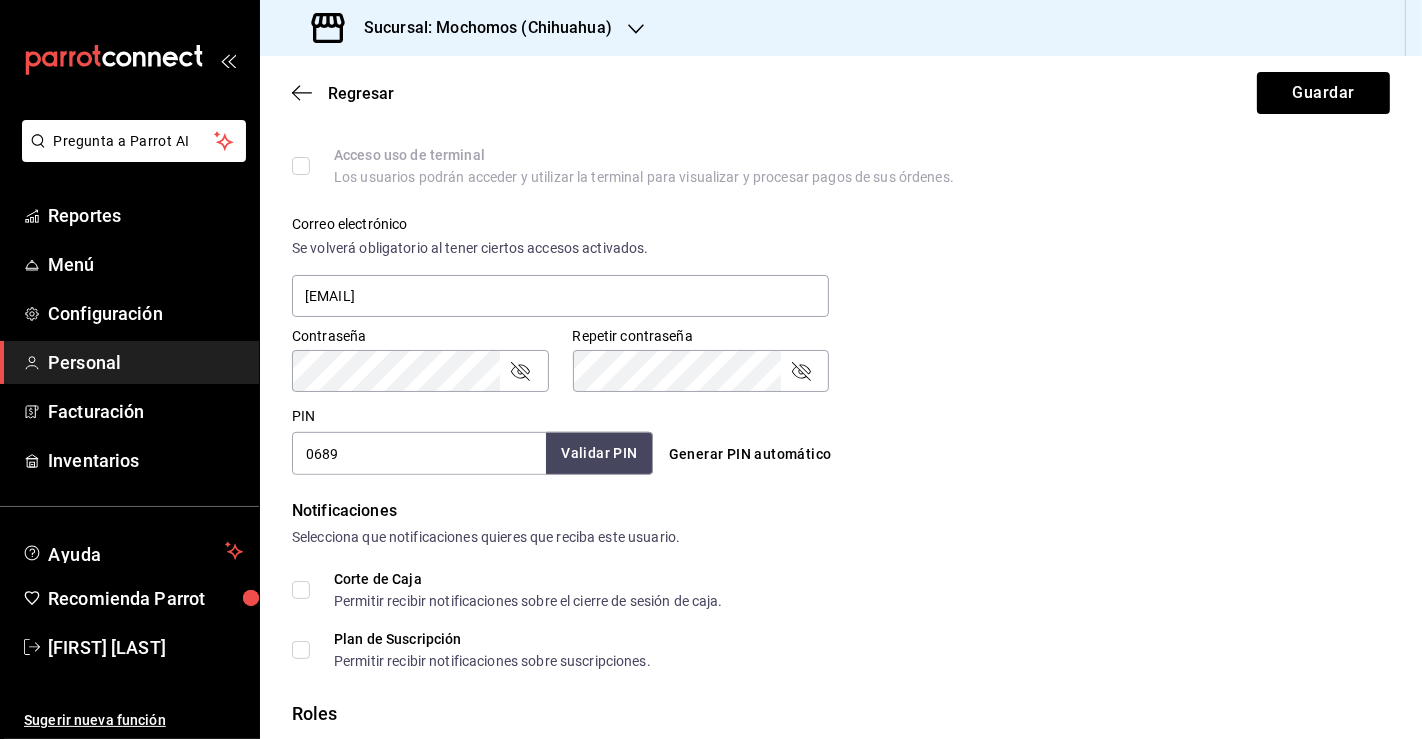 click on "Validar PIN" at bounding box center [599, 453] 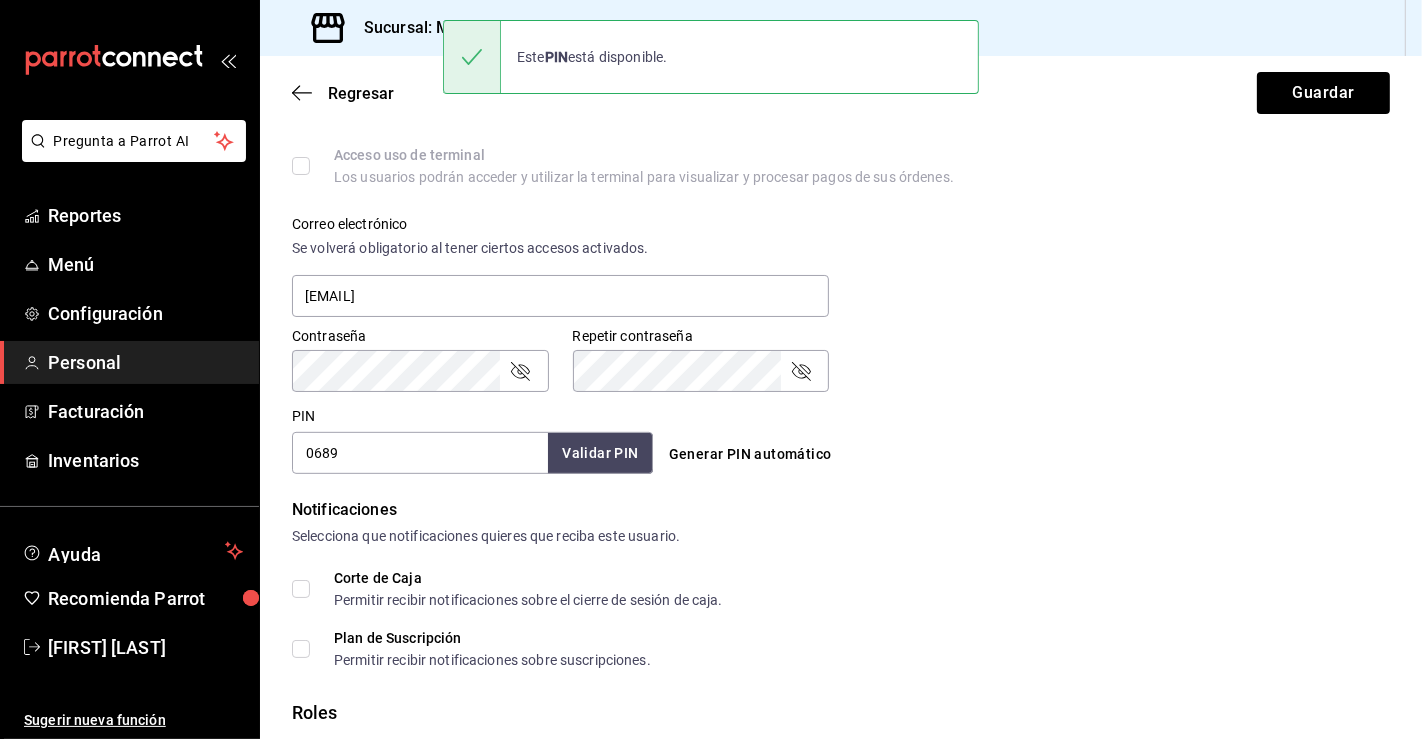 drag, startPoint x: 346, startPoint y: 452, endPoint x: 301, endPoint y: 449, distance: 45.099888 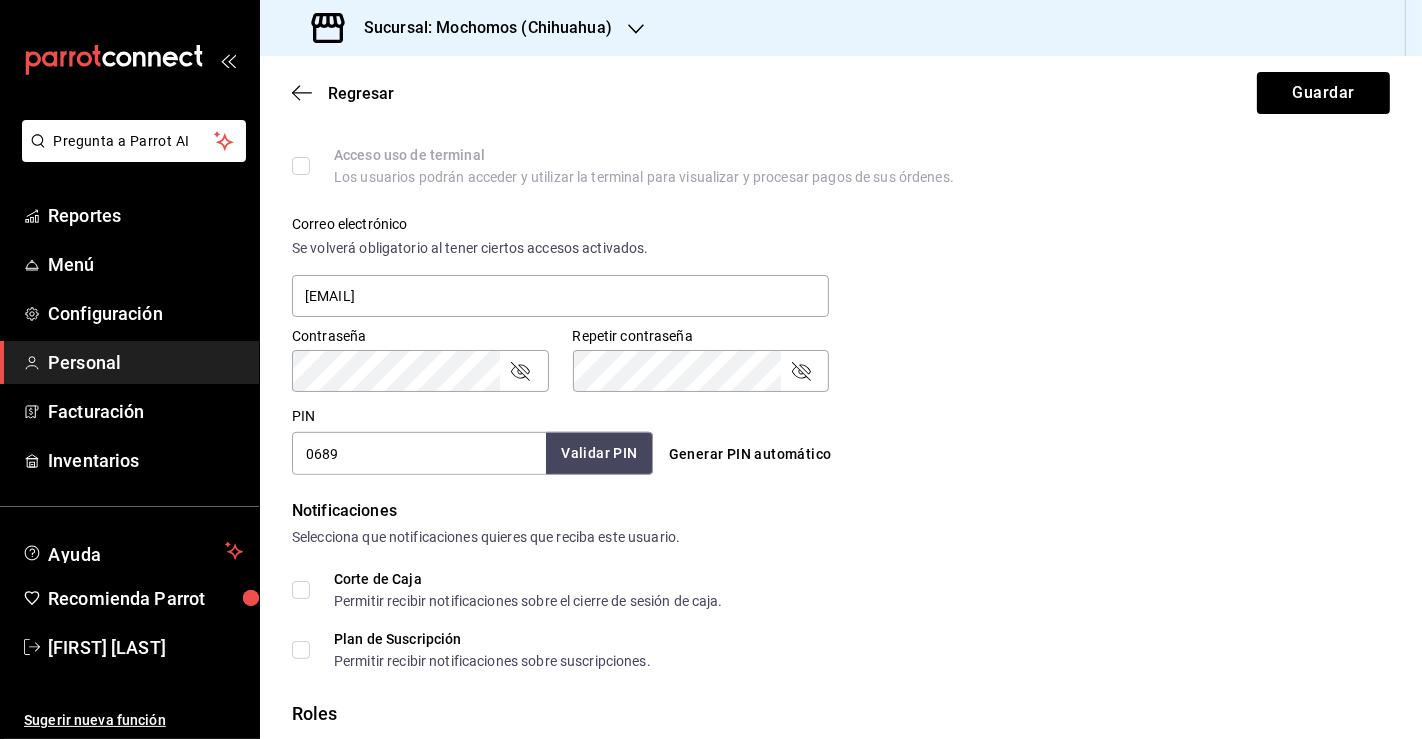 click on "Validar PIN" at bounding box center [599, 453] 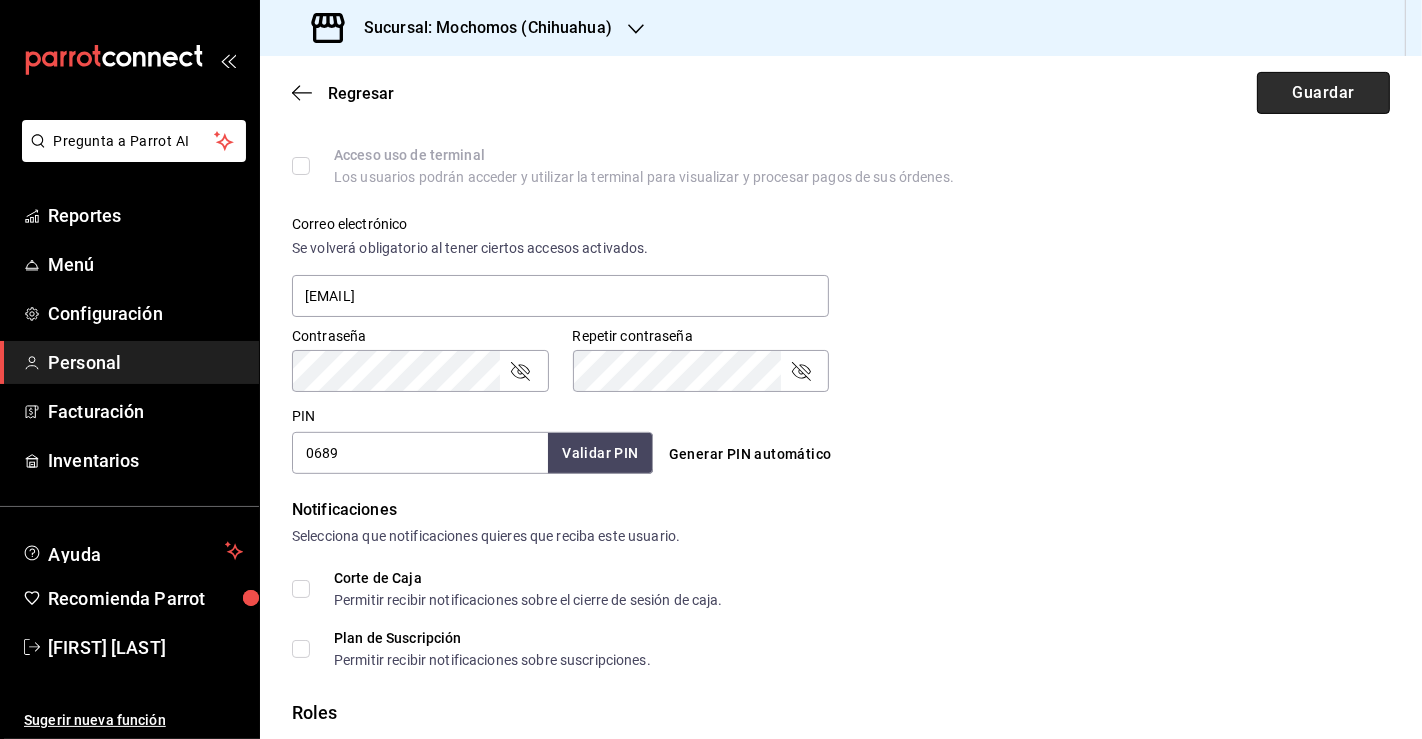 click on "Guardar" at bounding box center (1323, 93) 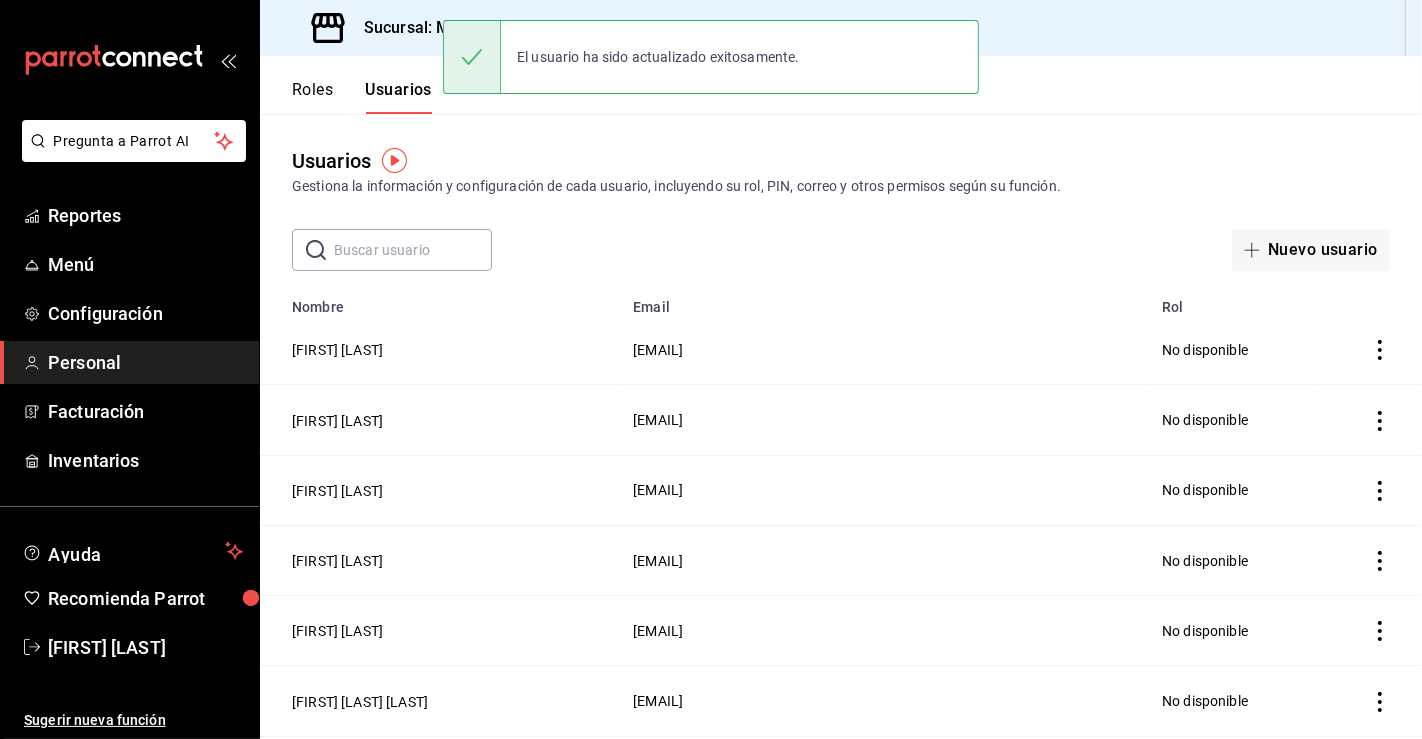 click at bounding box center (413, 250) 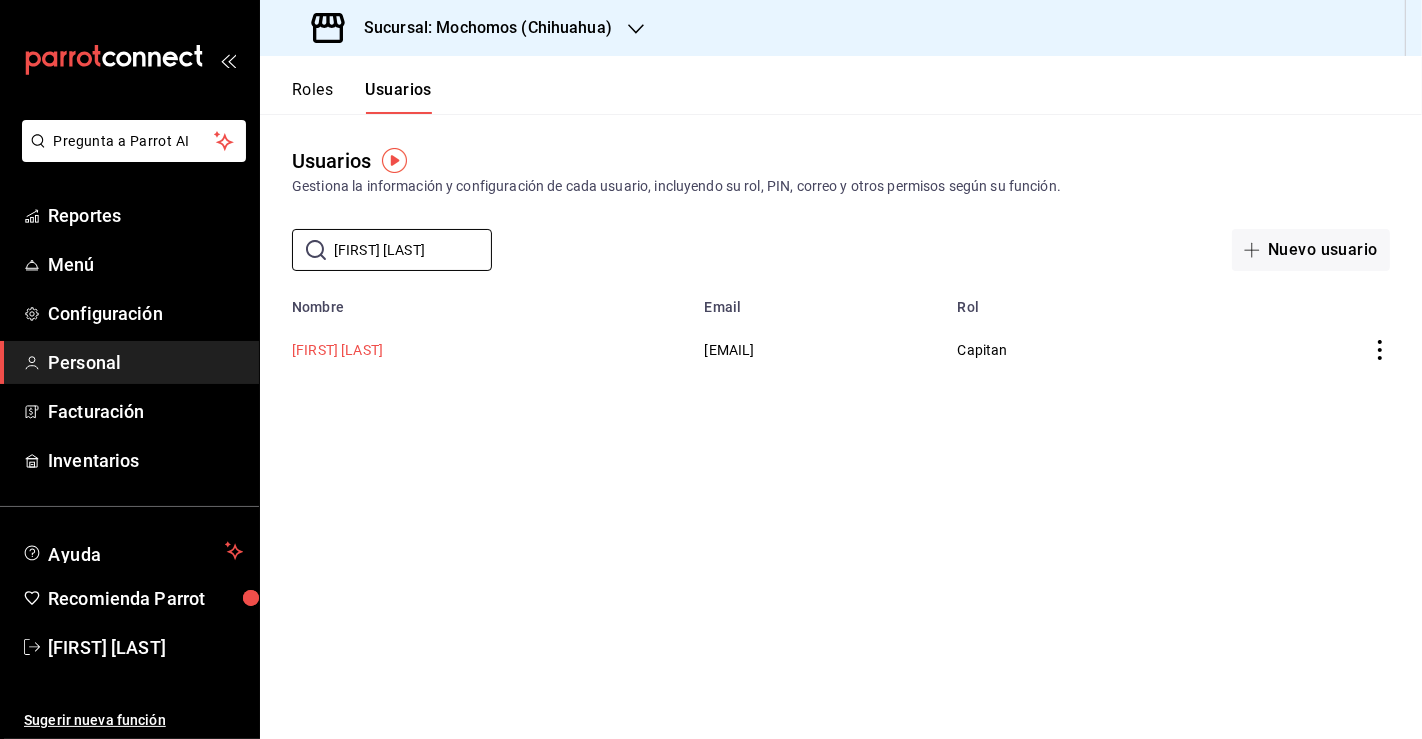 type on "[FIRST] [LAST]" 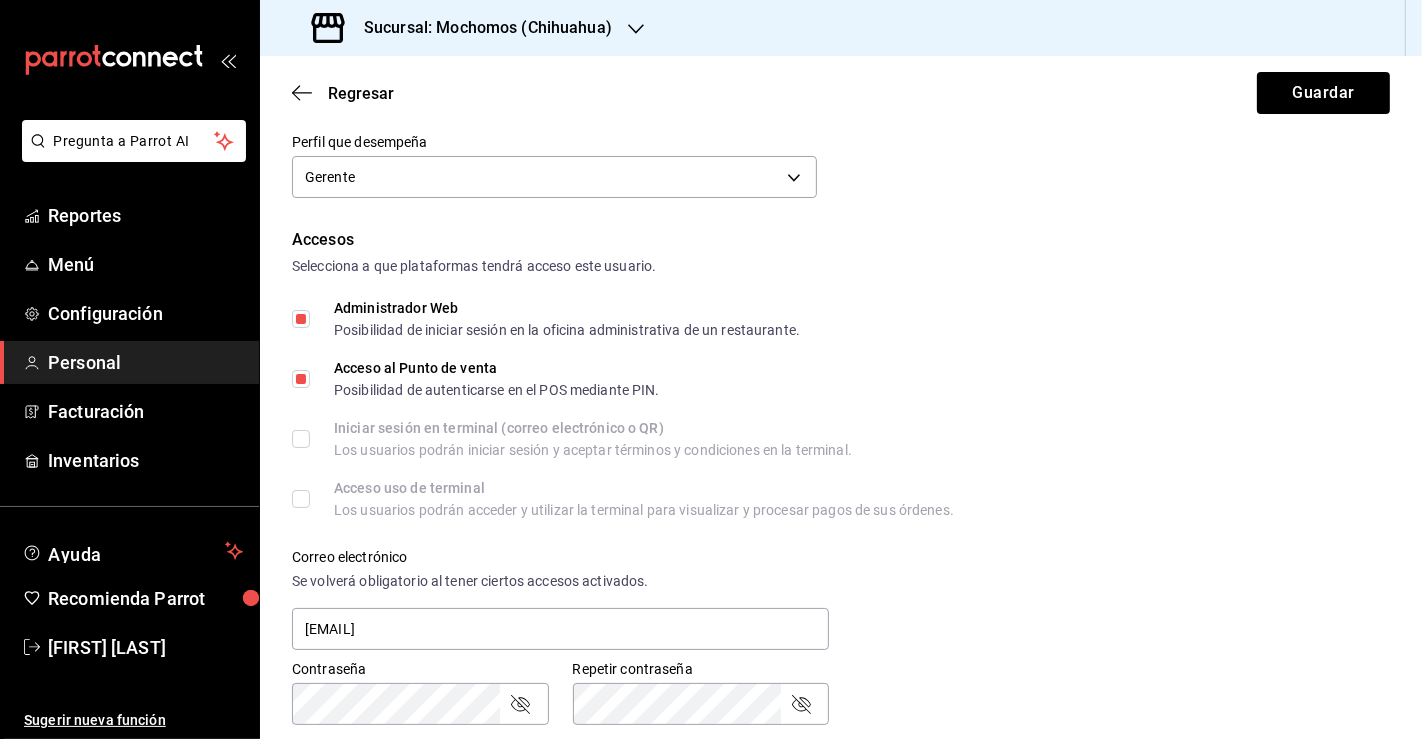 scroll, scrollTop: 666, scrollLeft: 0, axis: vertical 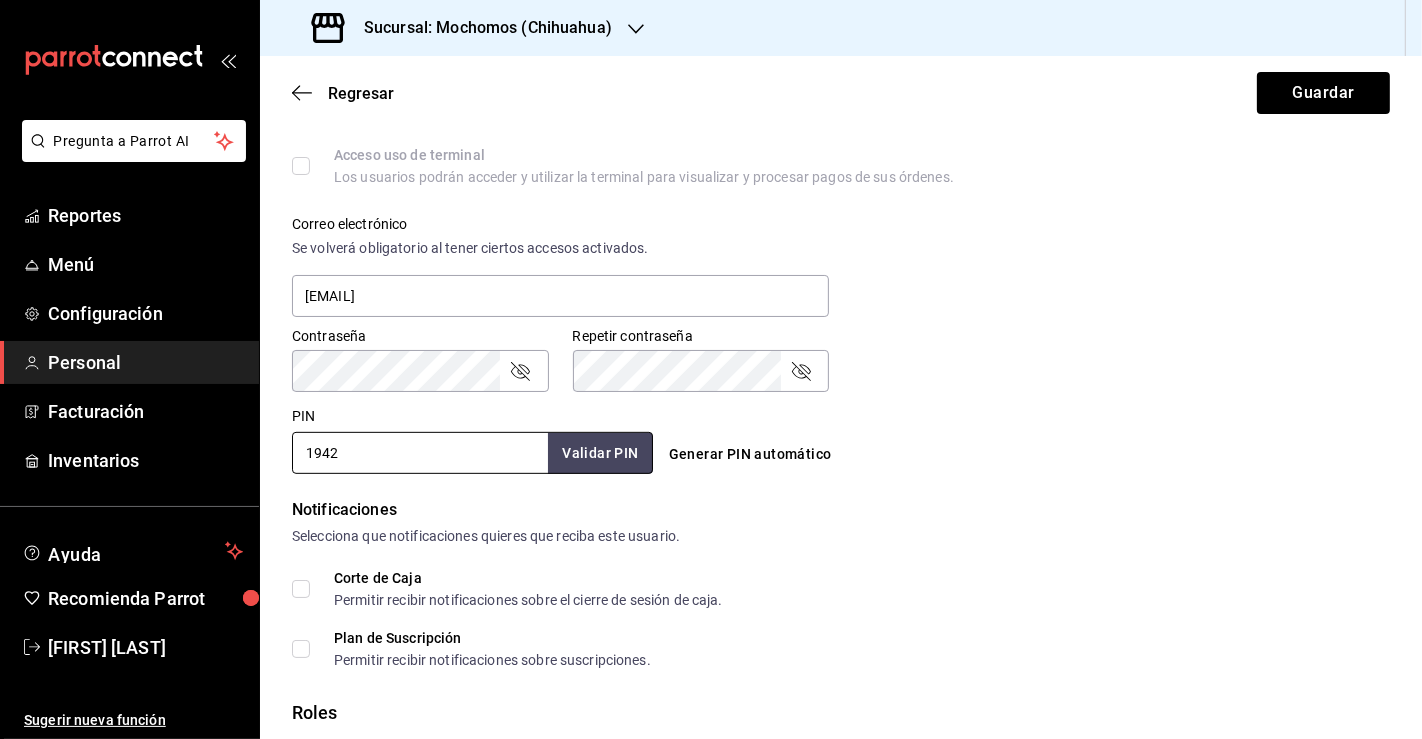 drag, startPoint x: 381, startPoint y: 453, endPoint x: 276, endPoint y: 444, distance: 105.38501 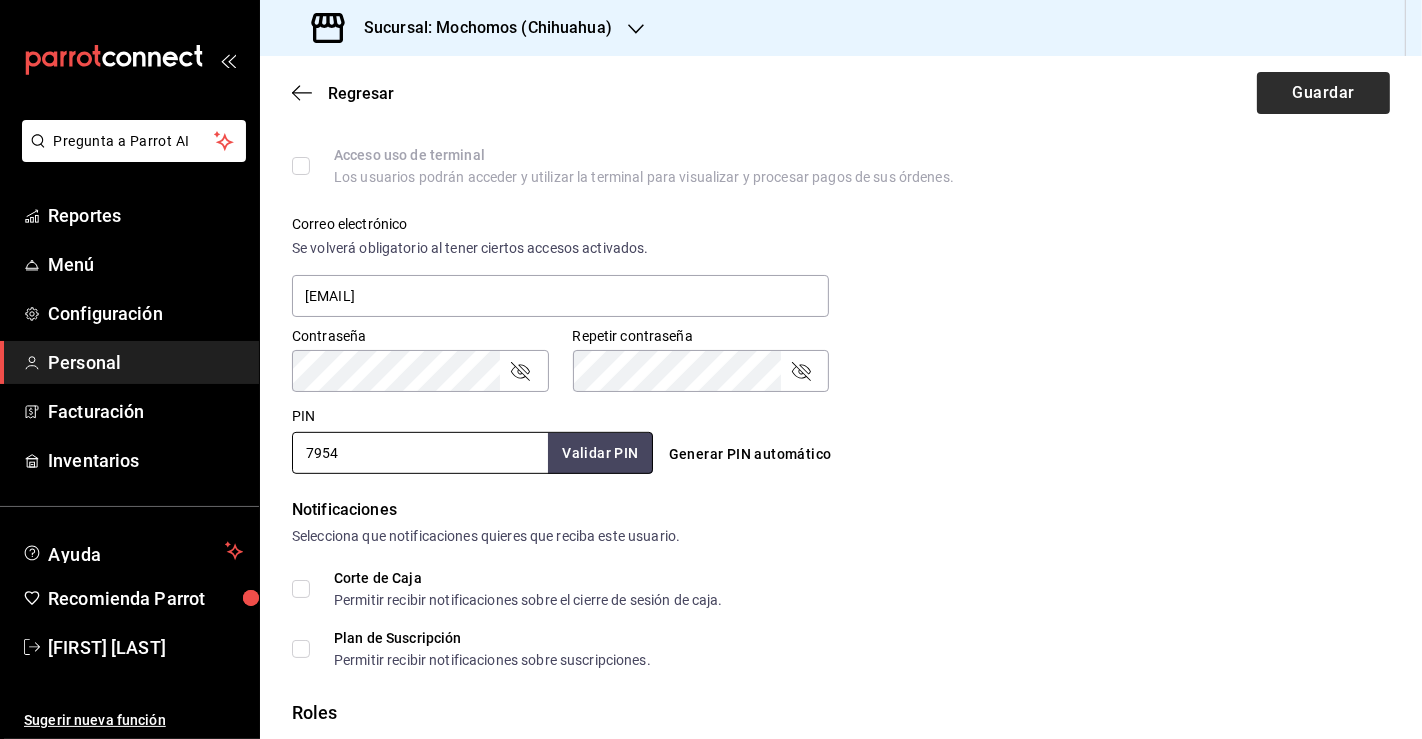 type on "7954" 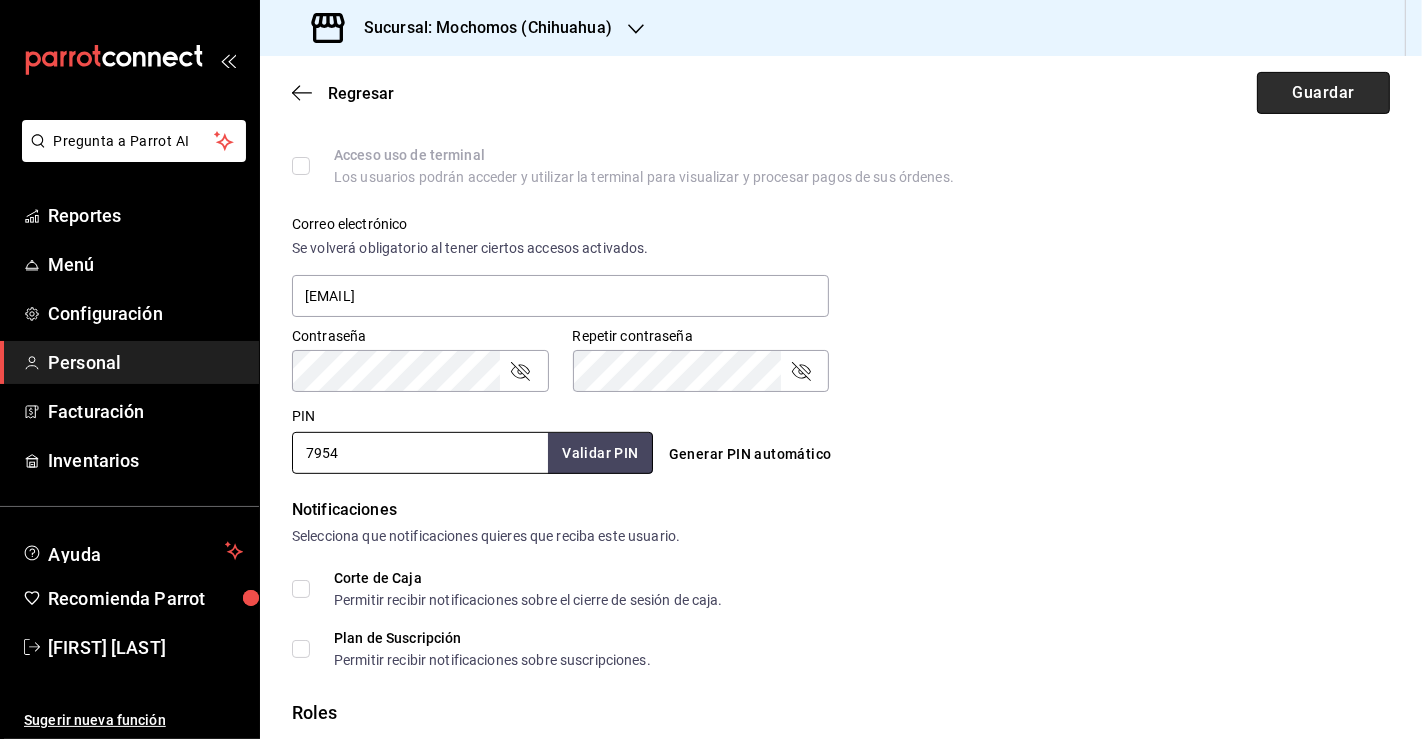 click on "Guardar" at bounding box center (1323, 93) 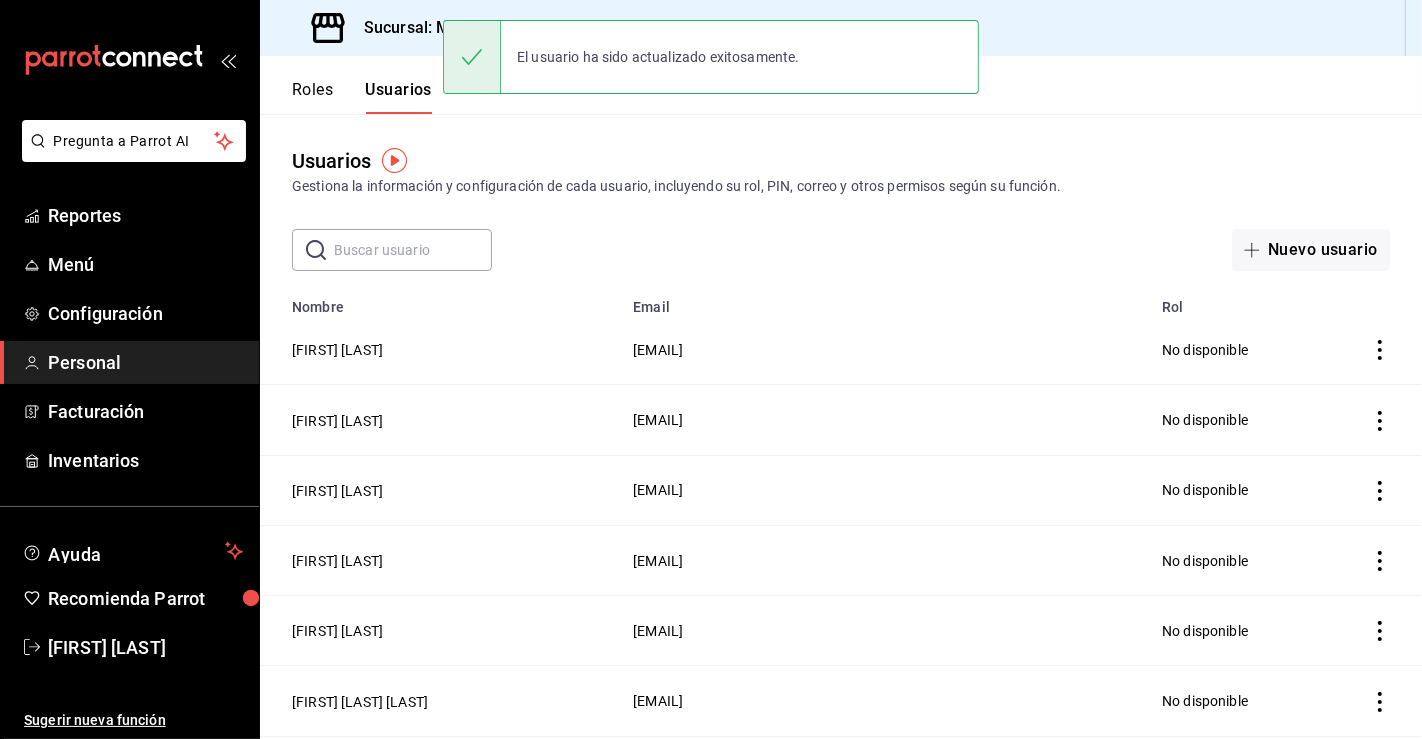 click at bounding box center (413, 250) 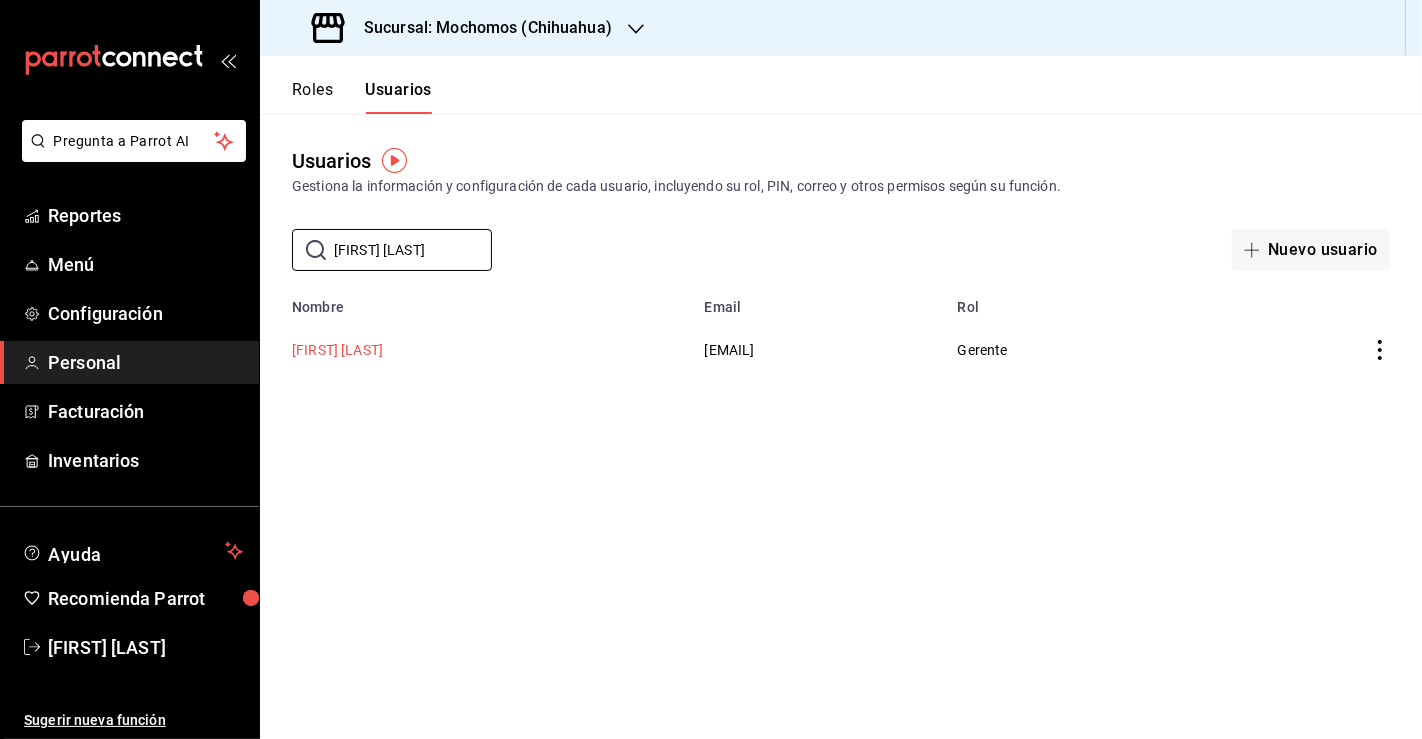 type on "[FIRST] [LAST]" 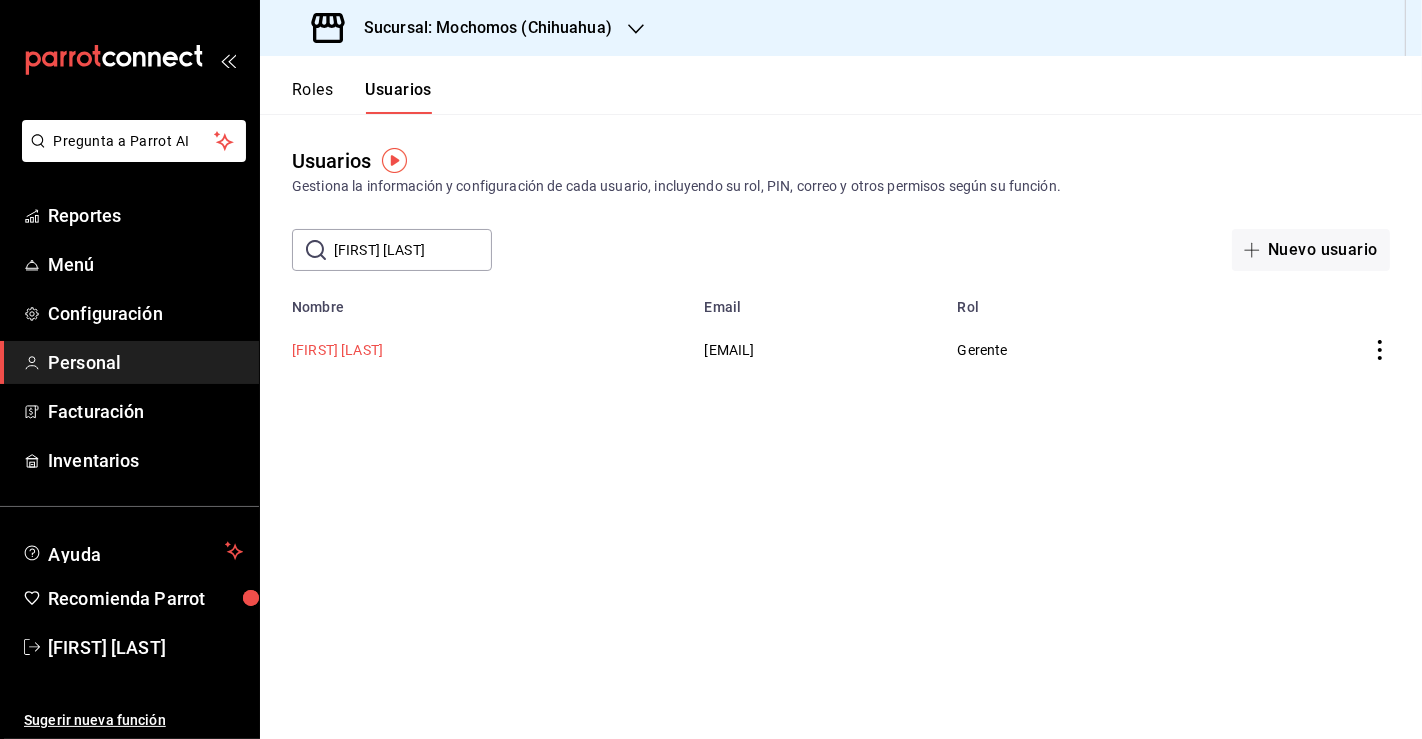 click on "[FIRST] [LAST]" at bounding box center (337, 350) 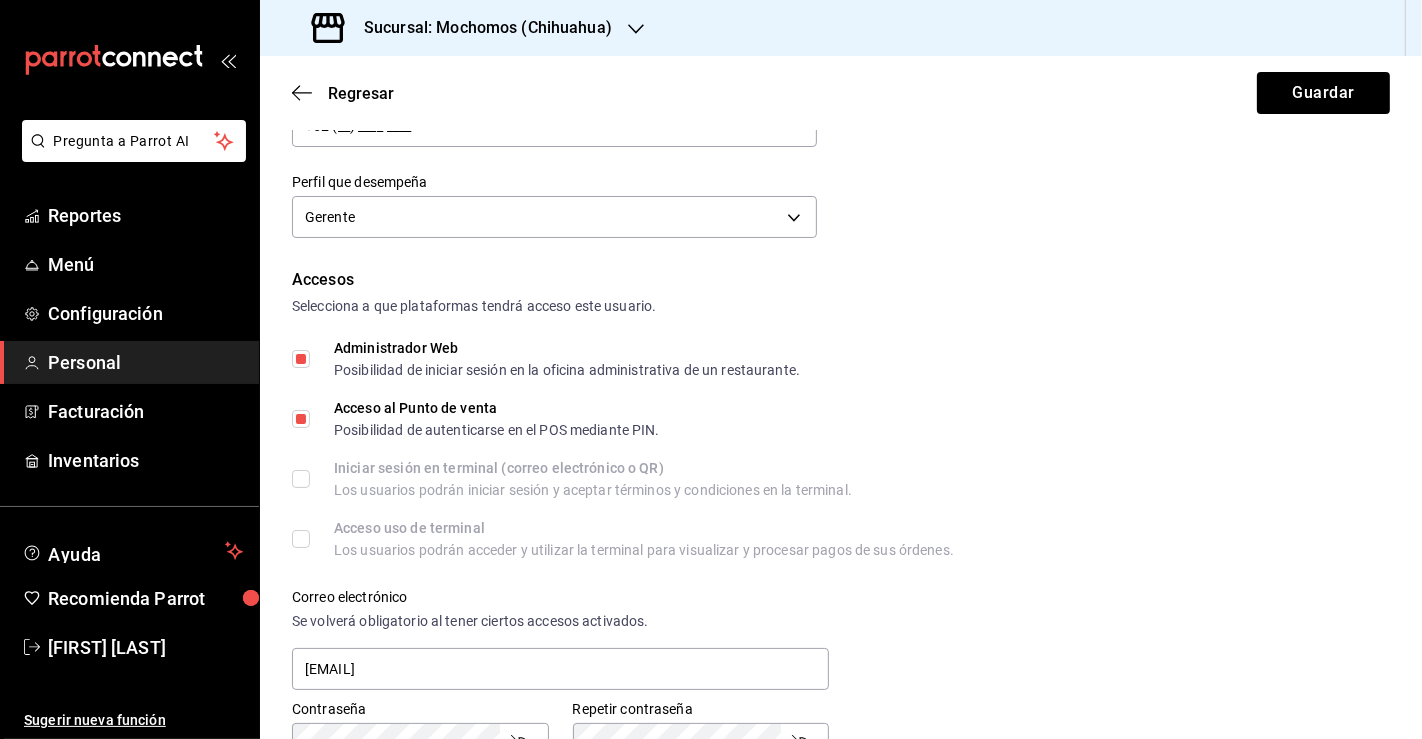 scroll, scrollTop: 666, scrollLeft: 0, axis: vertical 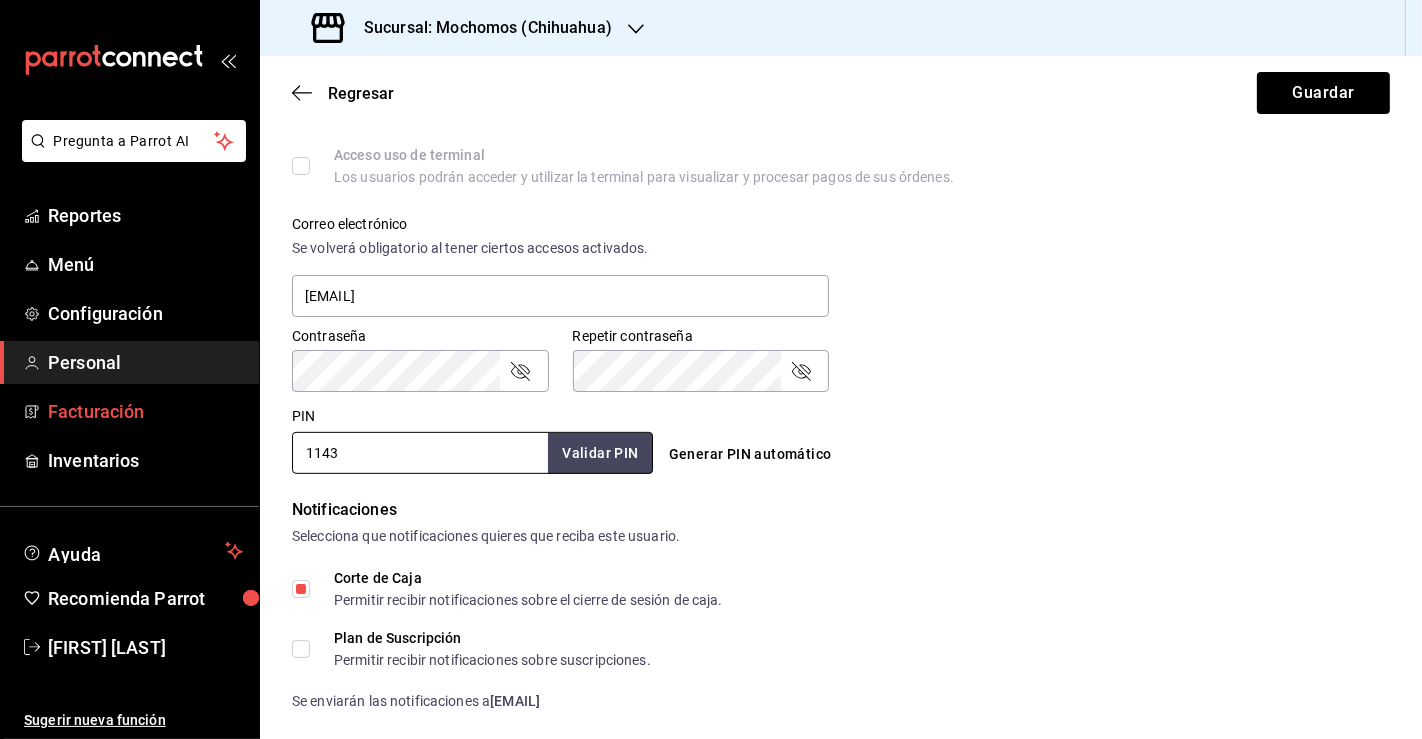 drag, startPoint x: 362, startPoint y: 456, endPoint x: 208, endPoint y: 422, distance: 157.70859 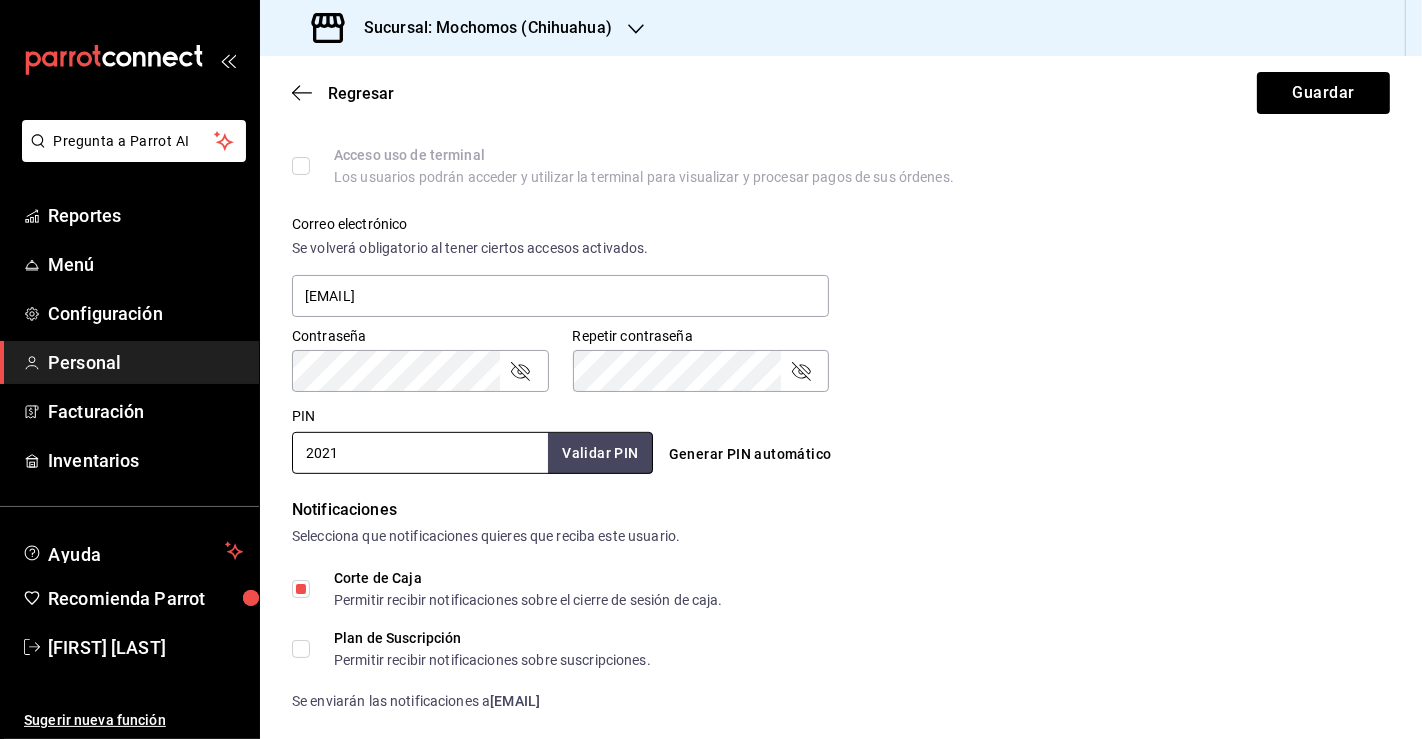 type on "2021" 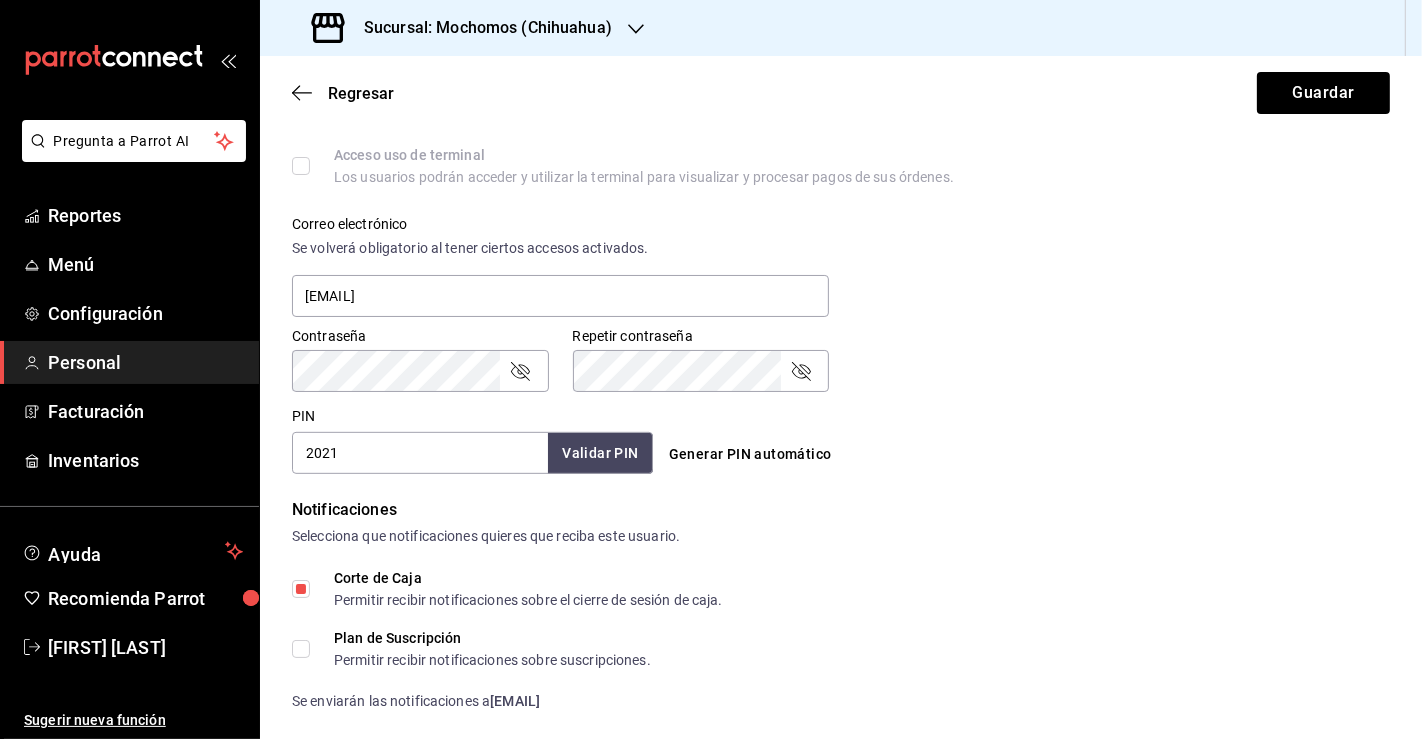 click on "Regresar Guardar" at bounding box center [841, 93] 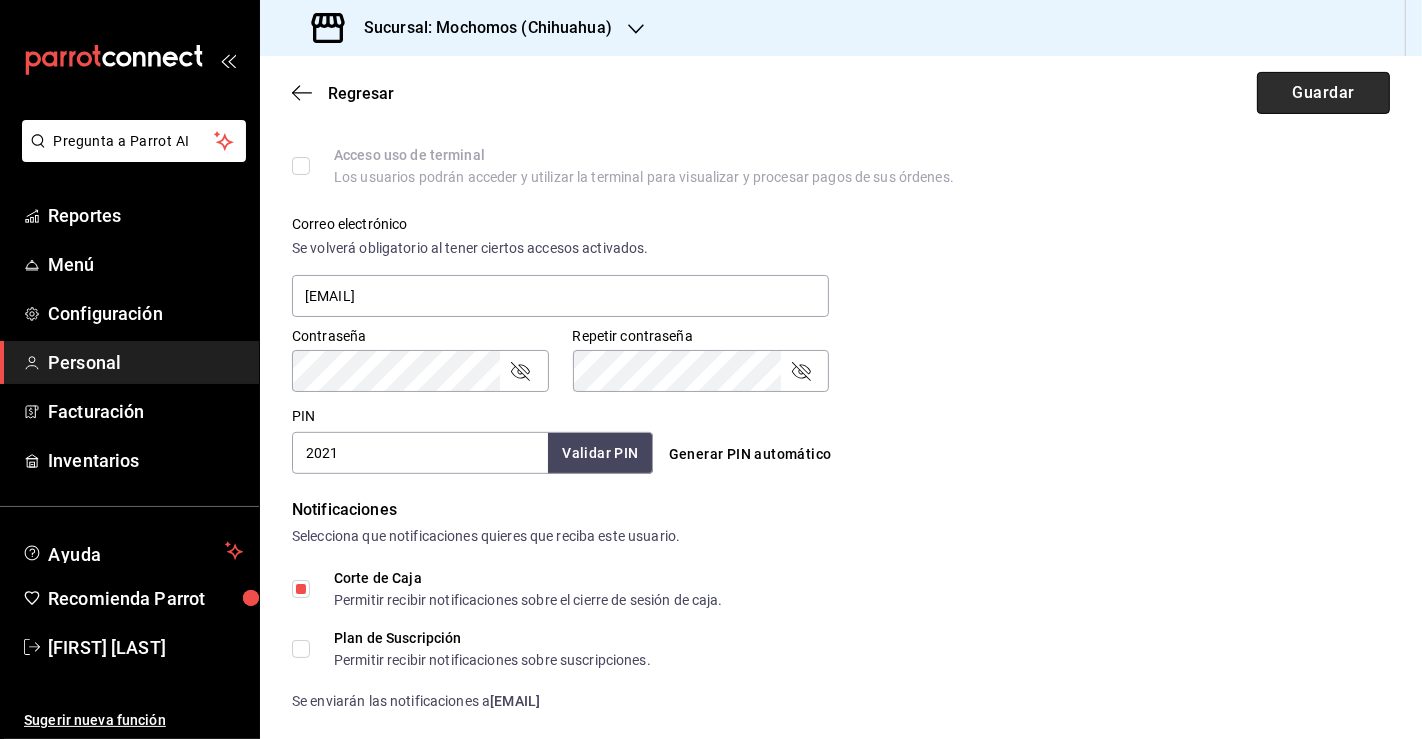 click on "Guardar" at bounding box center [1323, 93] 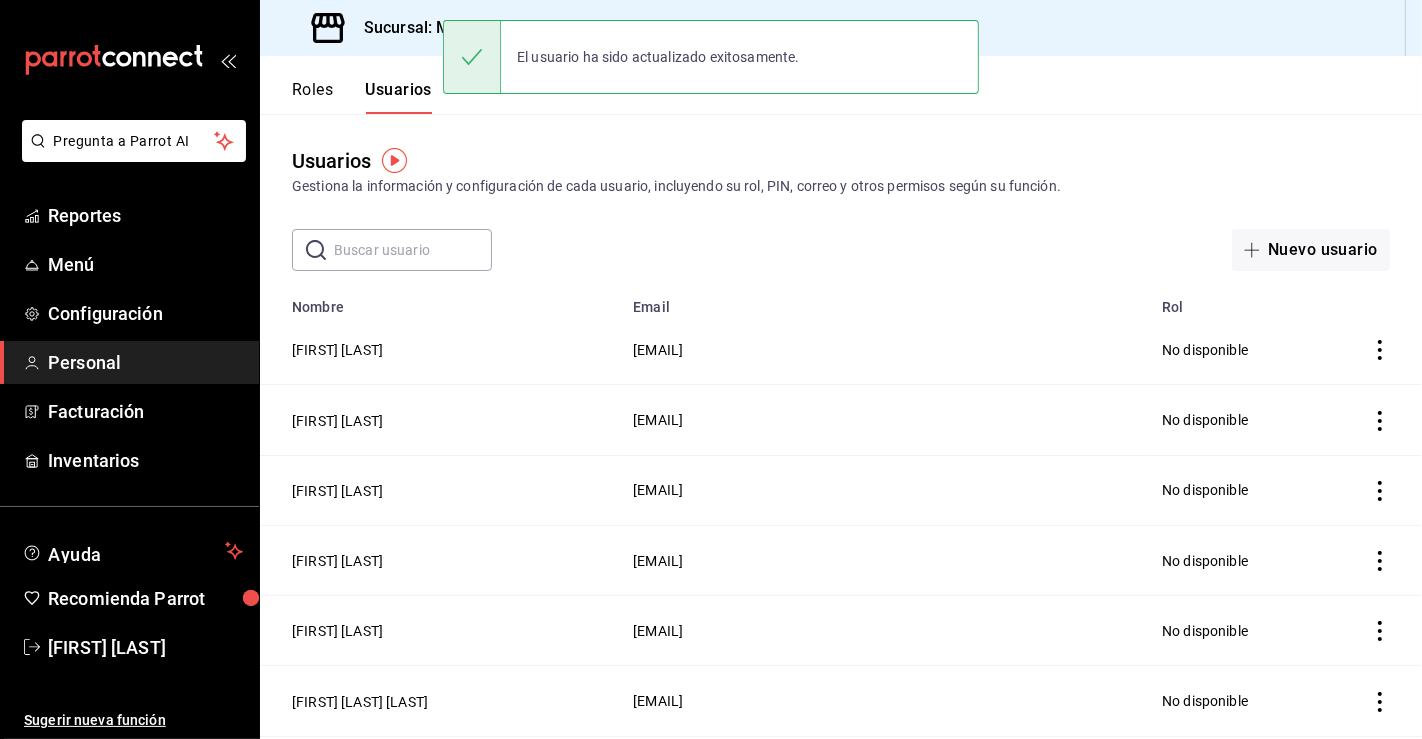 click at bounding box center [413, 250] 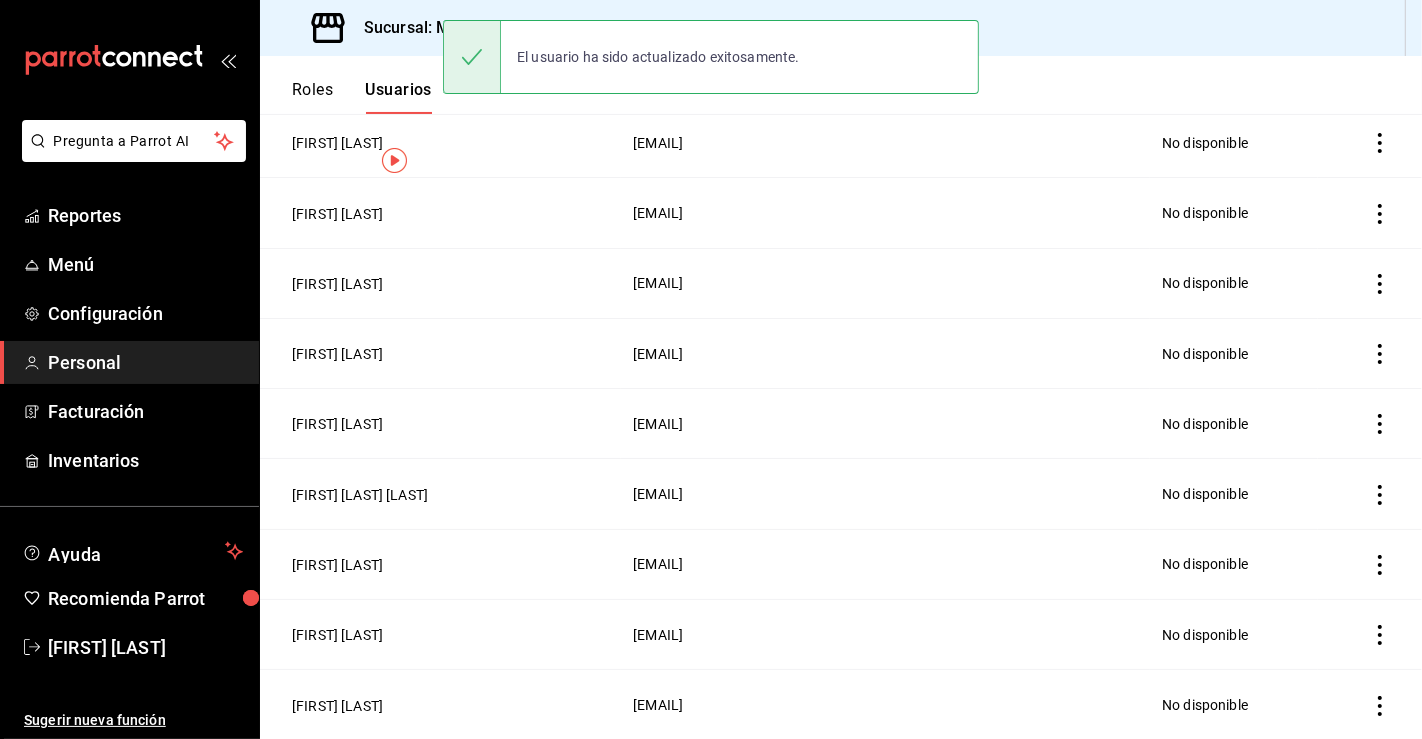 scroll, scrollTop: 0, scrollLeft: 0, axis: both 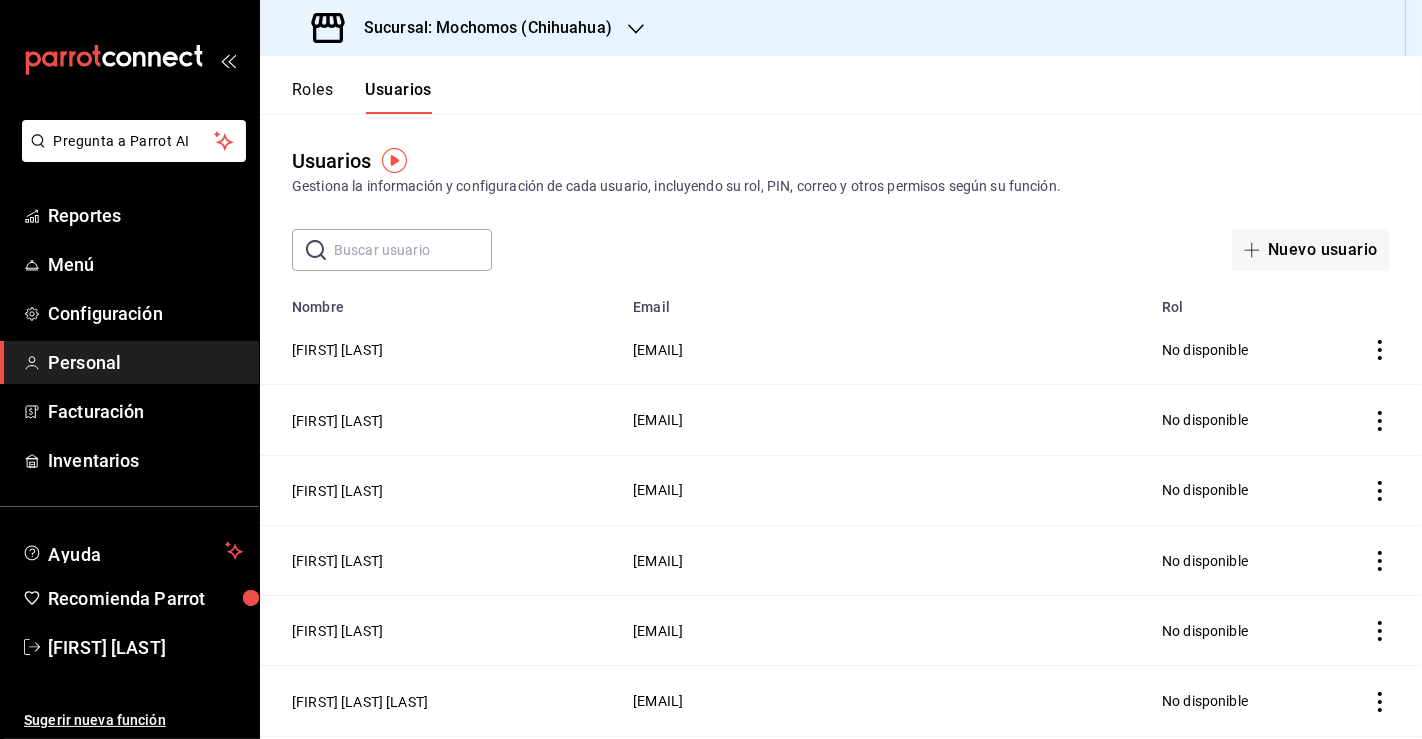 click at bounding box center (413, 250) 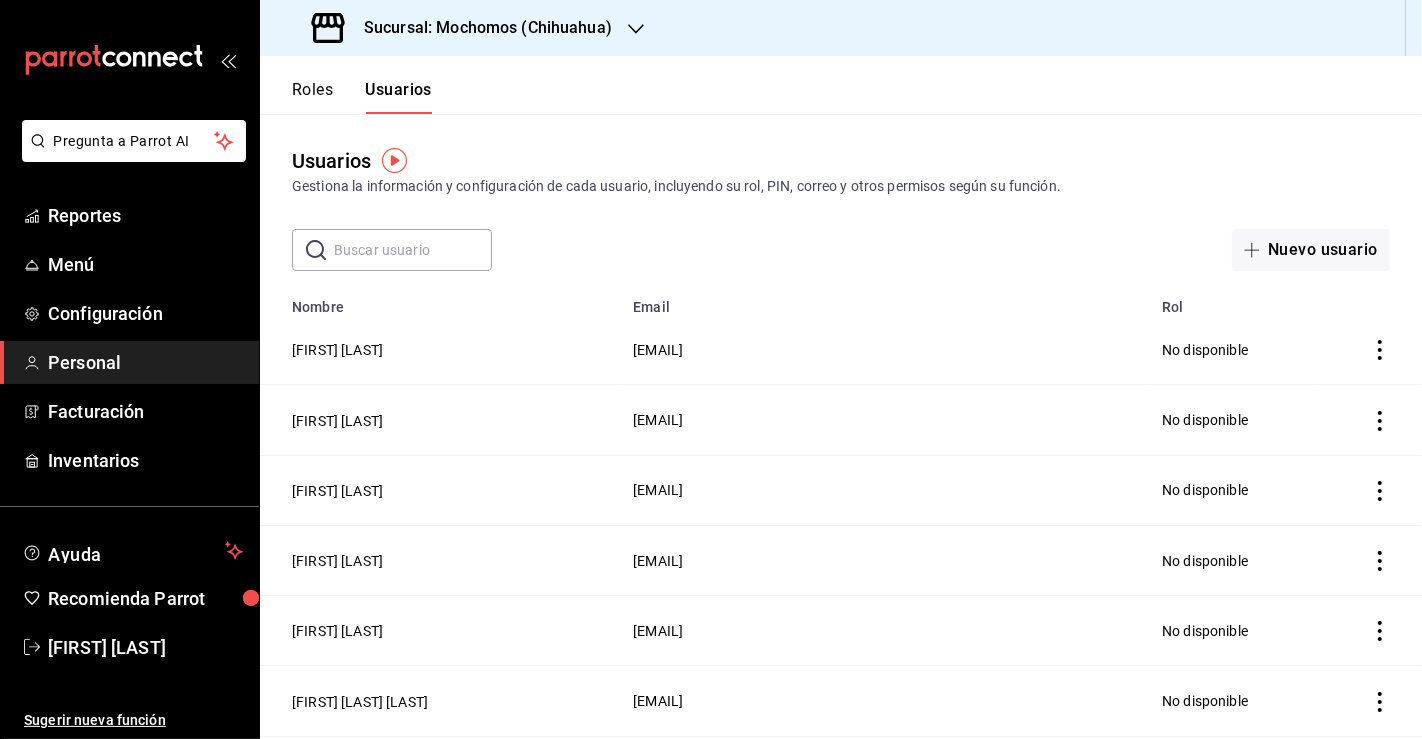 click at bounding box center (413, 250) 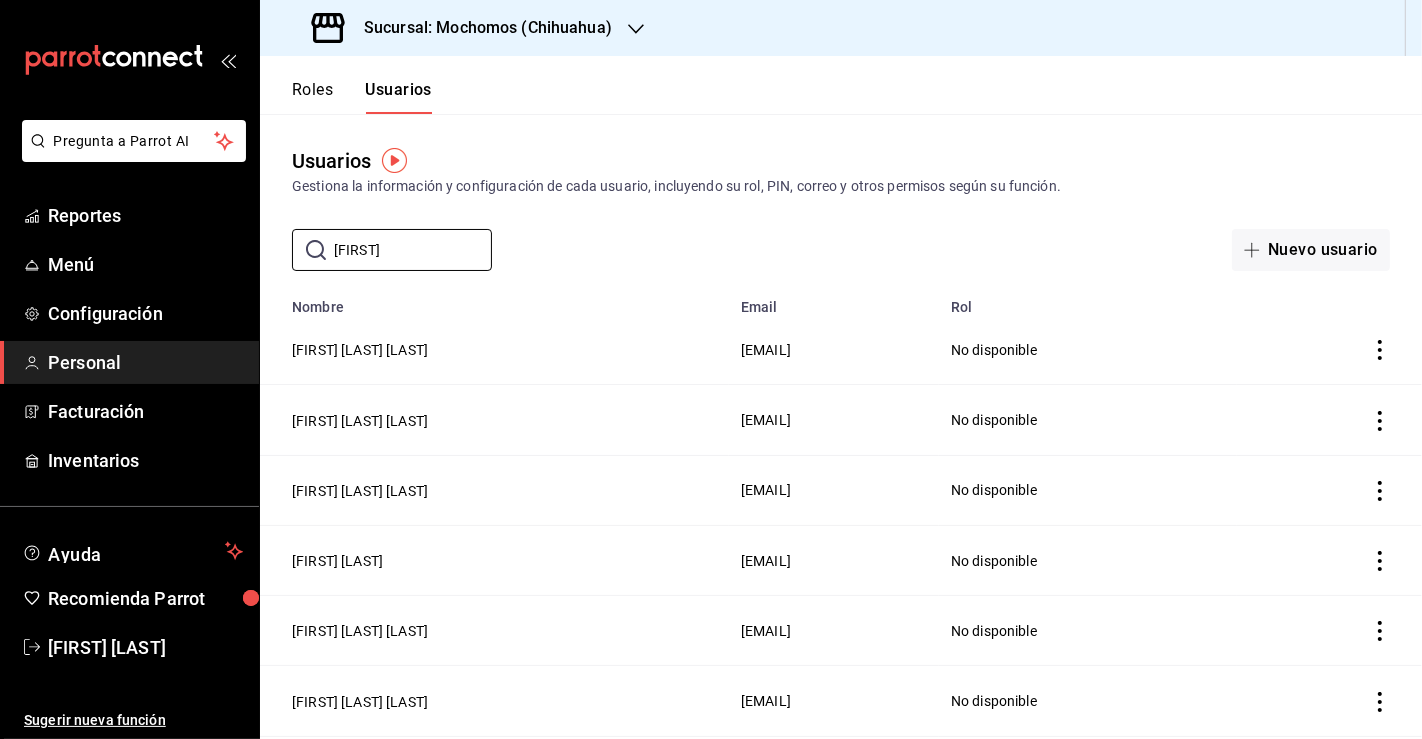 type on "[FIRST] [LAST]" 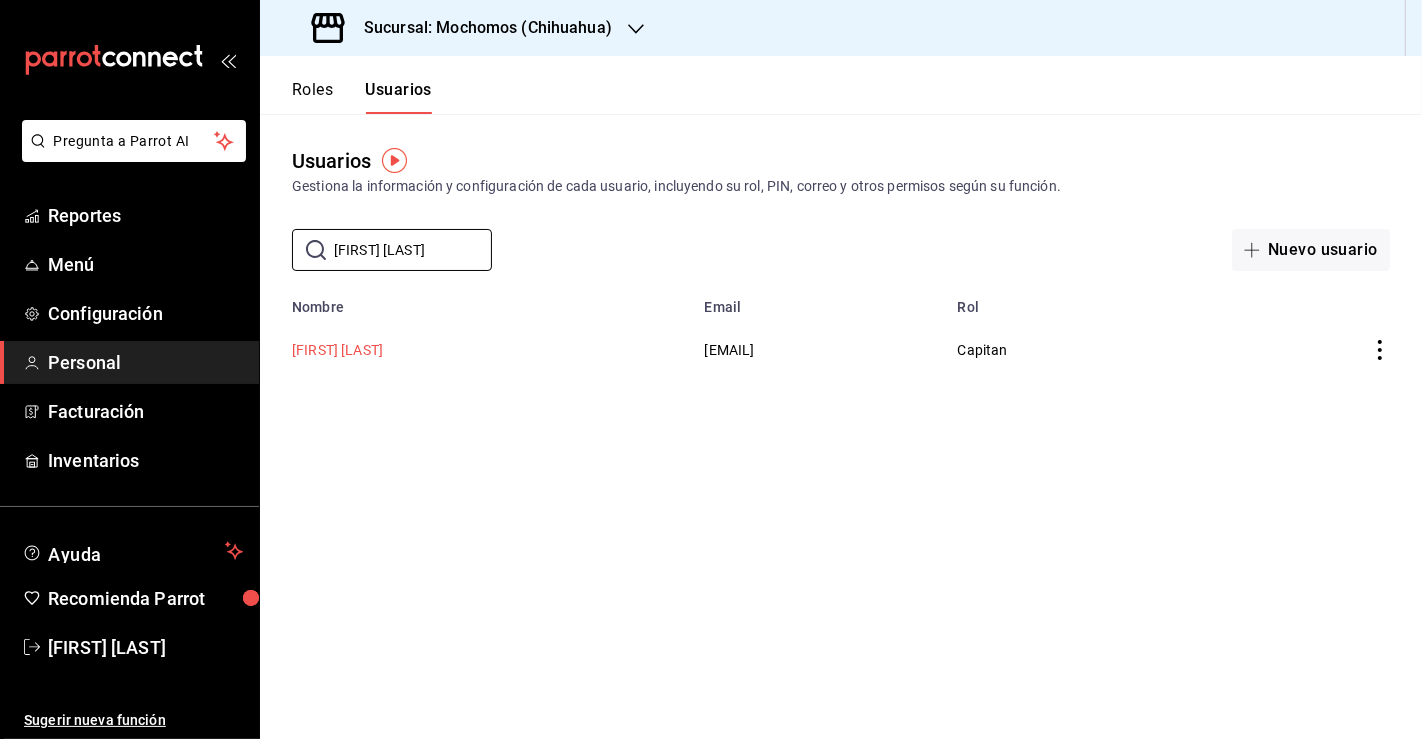 click on "[FIRST] [LAST]" at bounding box center [337, 350] 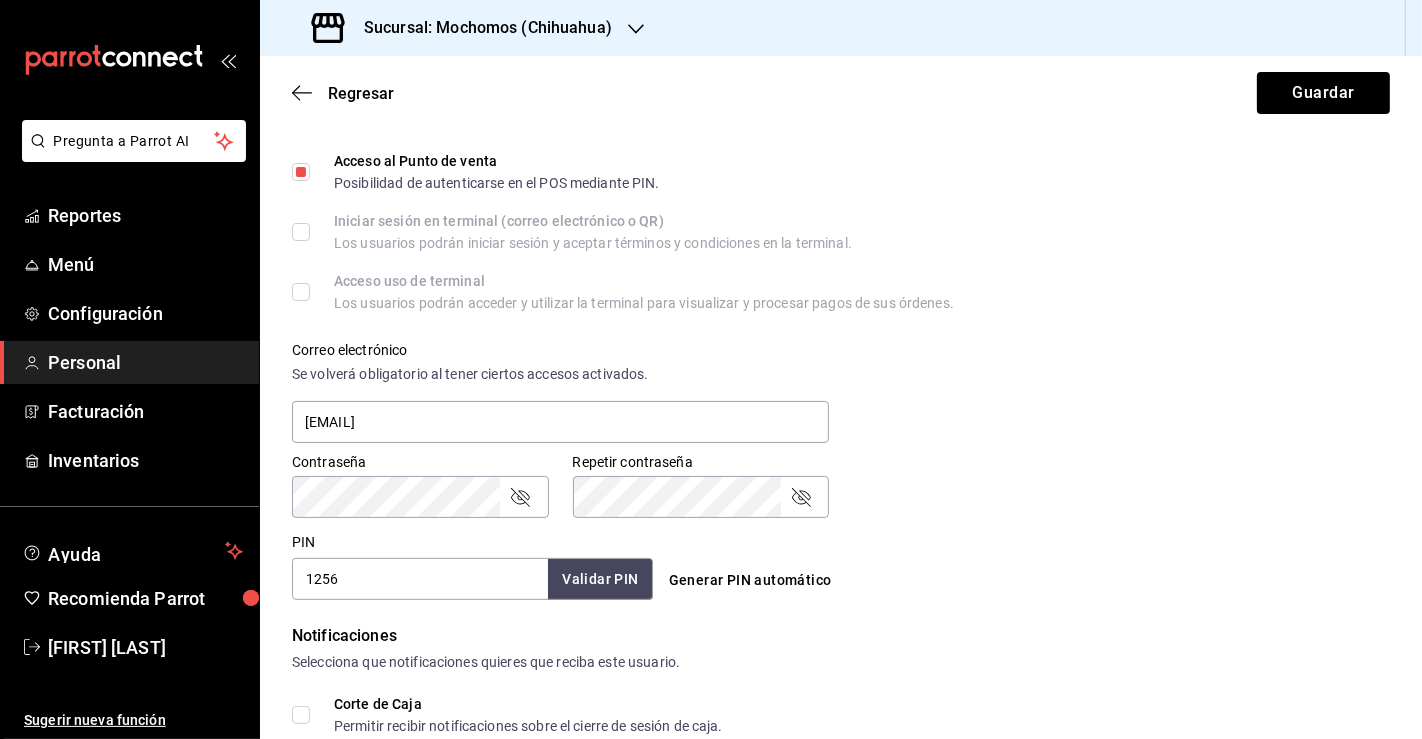scroll, scrollTop: 666, scrollLeft: 0, axis: vertical 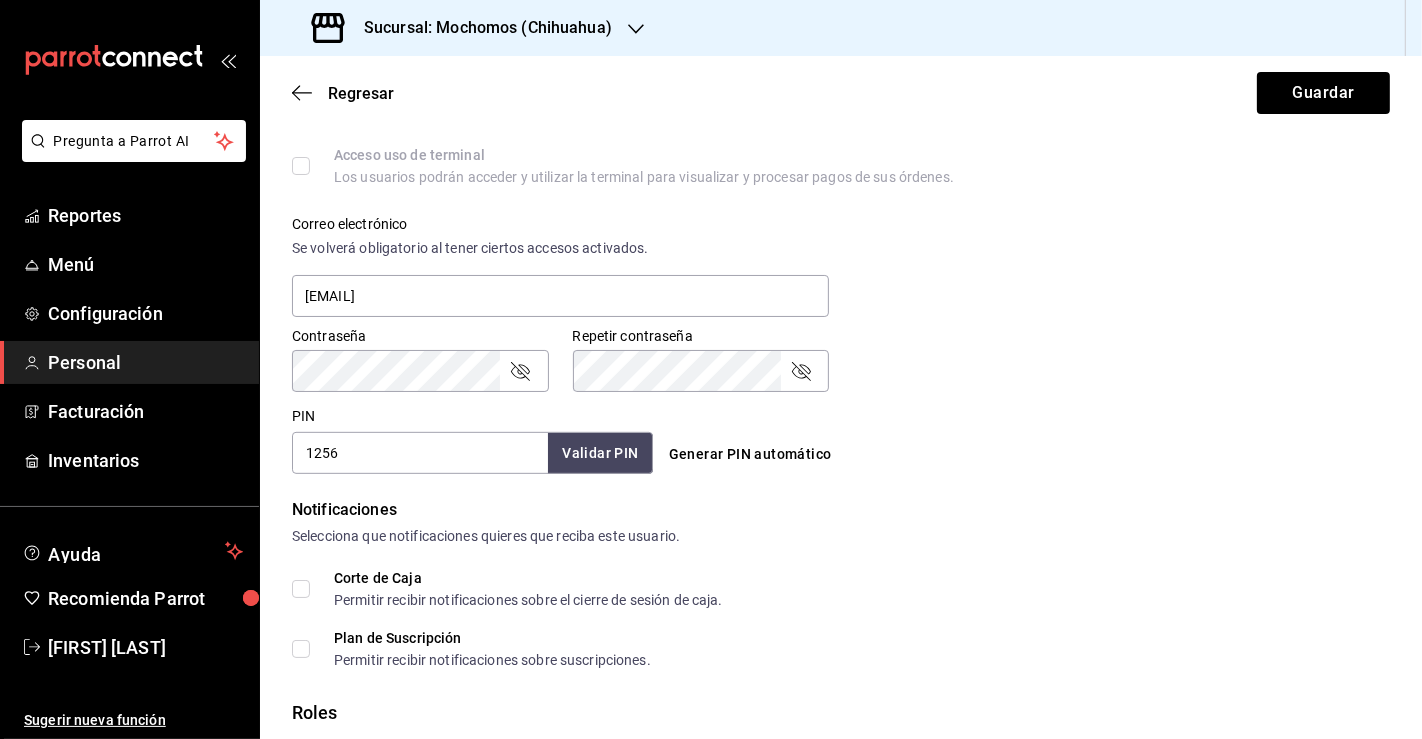 drag, startPoint x: 361, startPoint y: 461, endPoint x: 299, endPoint y: 457, distance: 62.1289 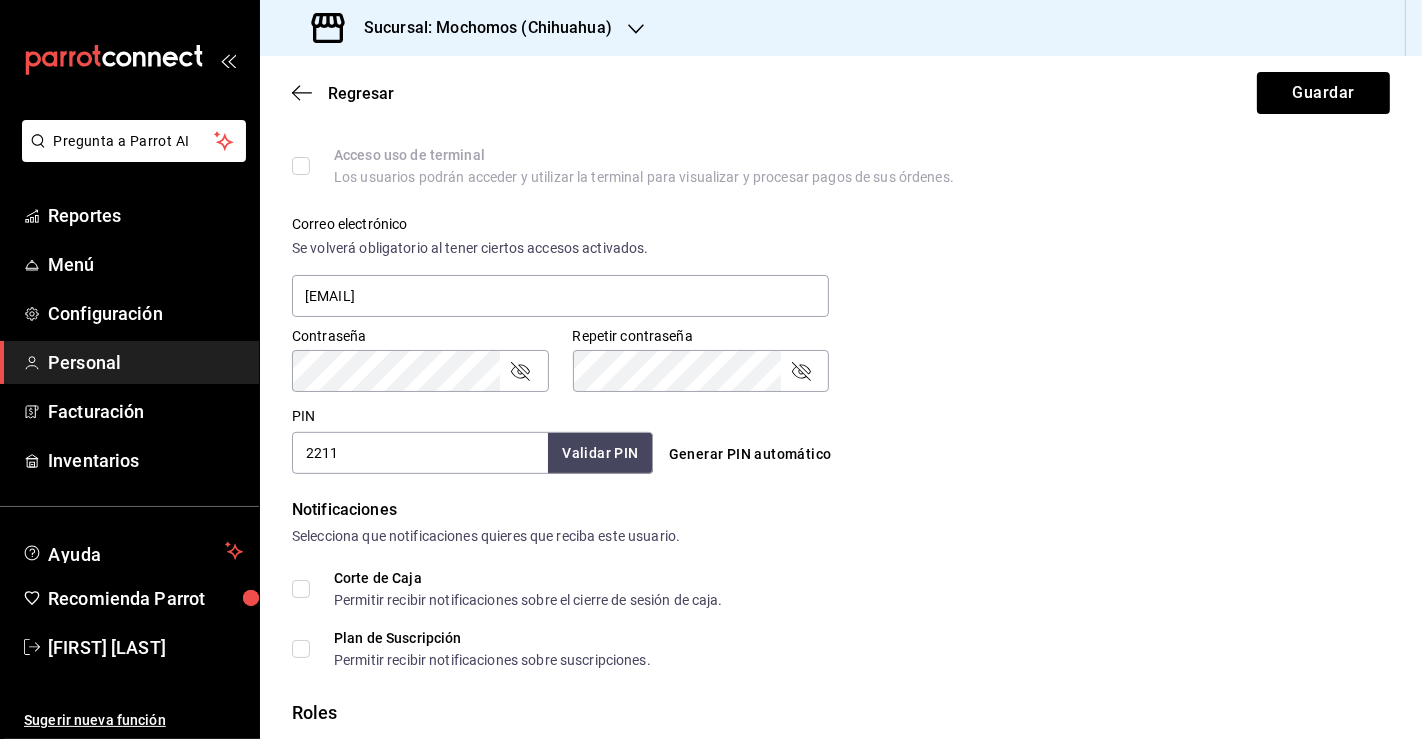 type on "2211" 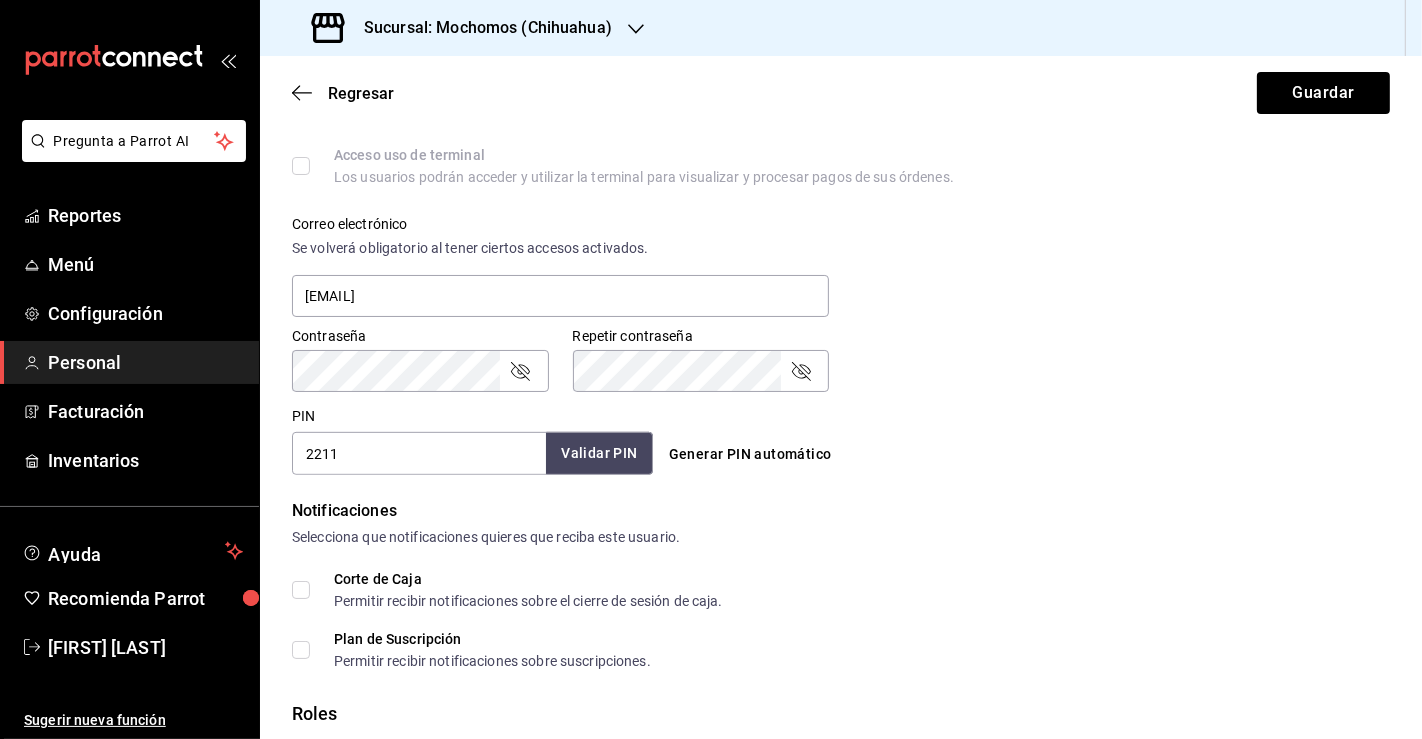 click on "Validar PIN" at bounding box center [599, 453] 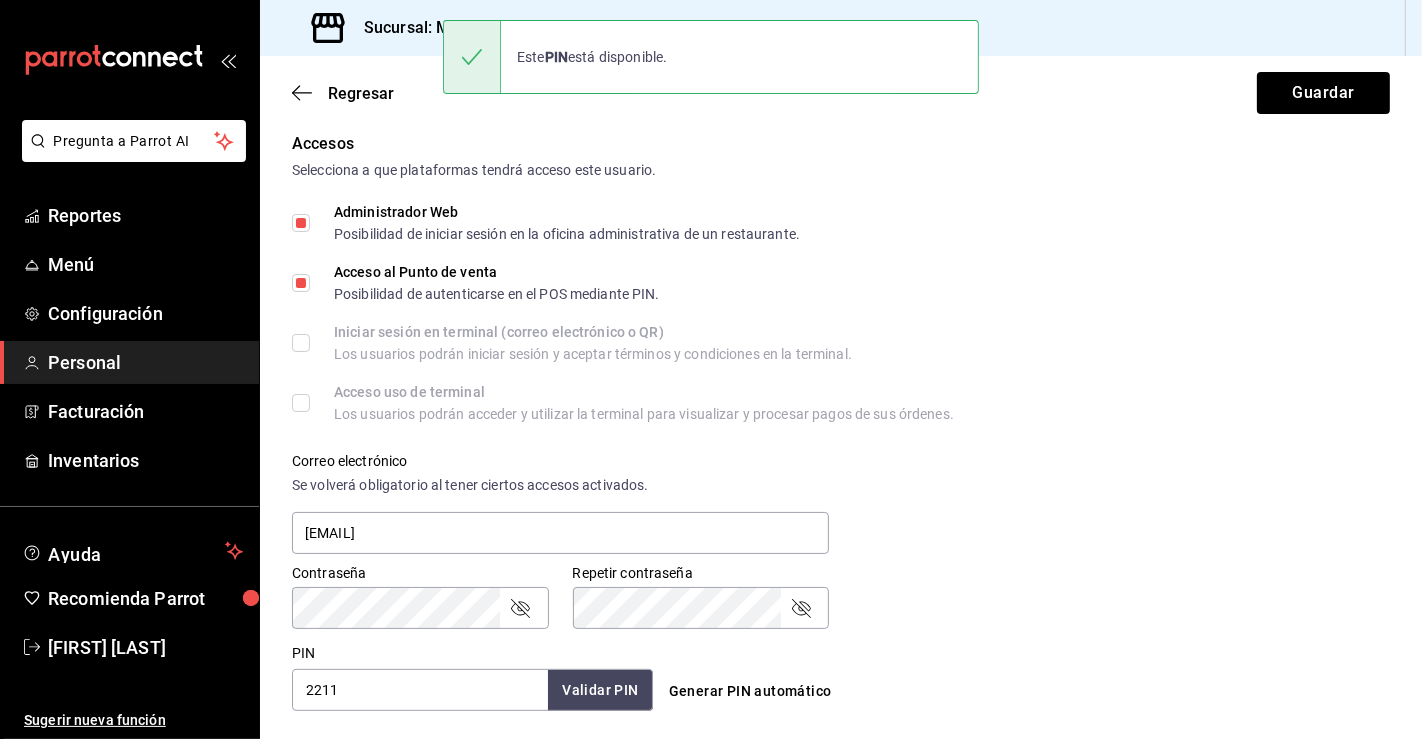 scroll, scrollTop: 333, scrollLeft: 0, axis: vertical 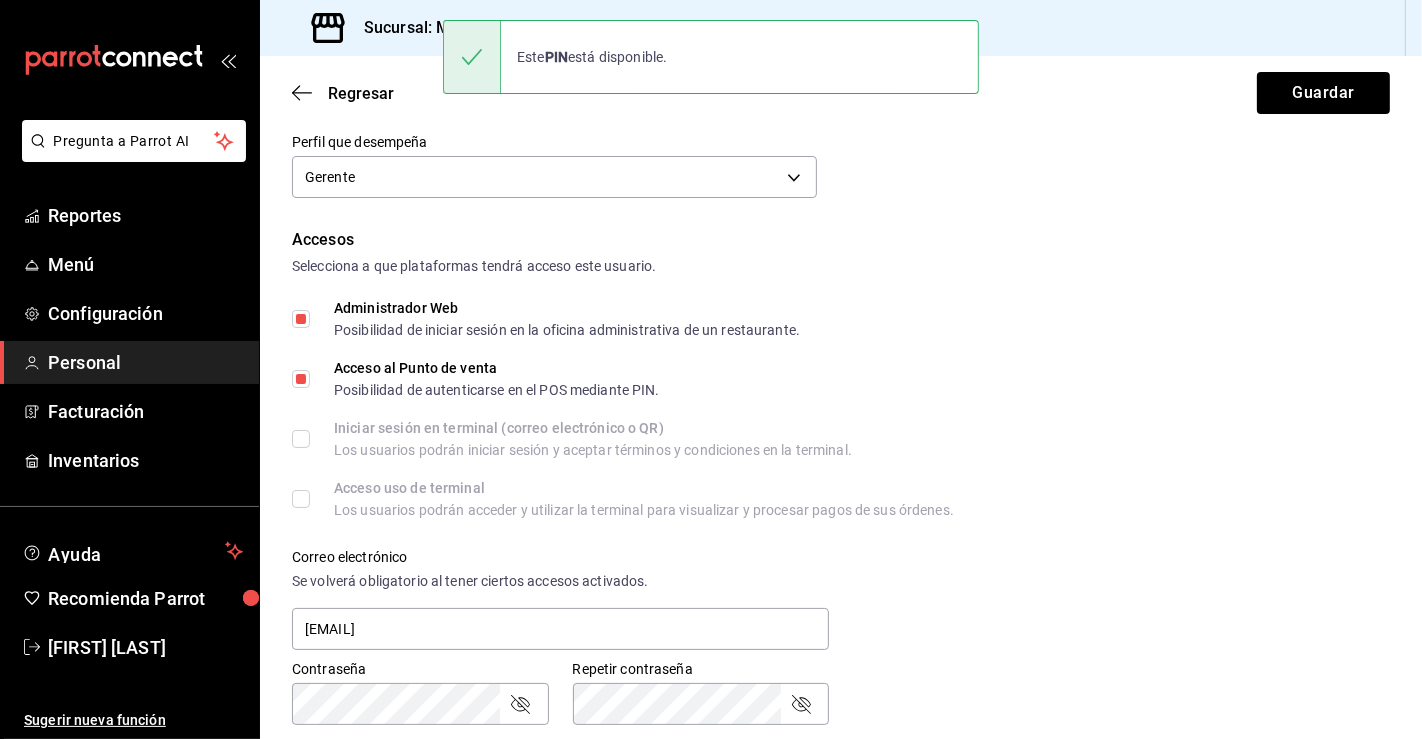 click on "Regresar Guardar" at bounding box center [841, 93] 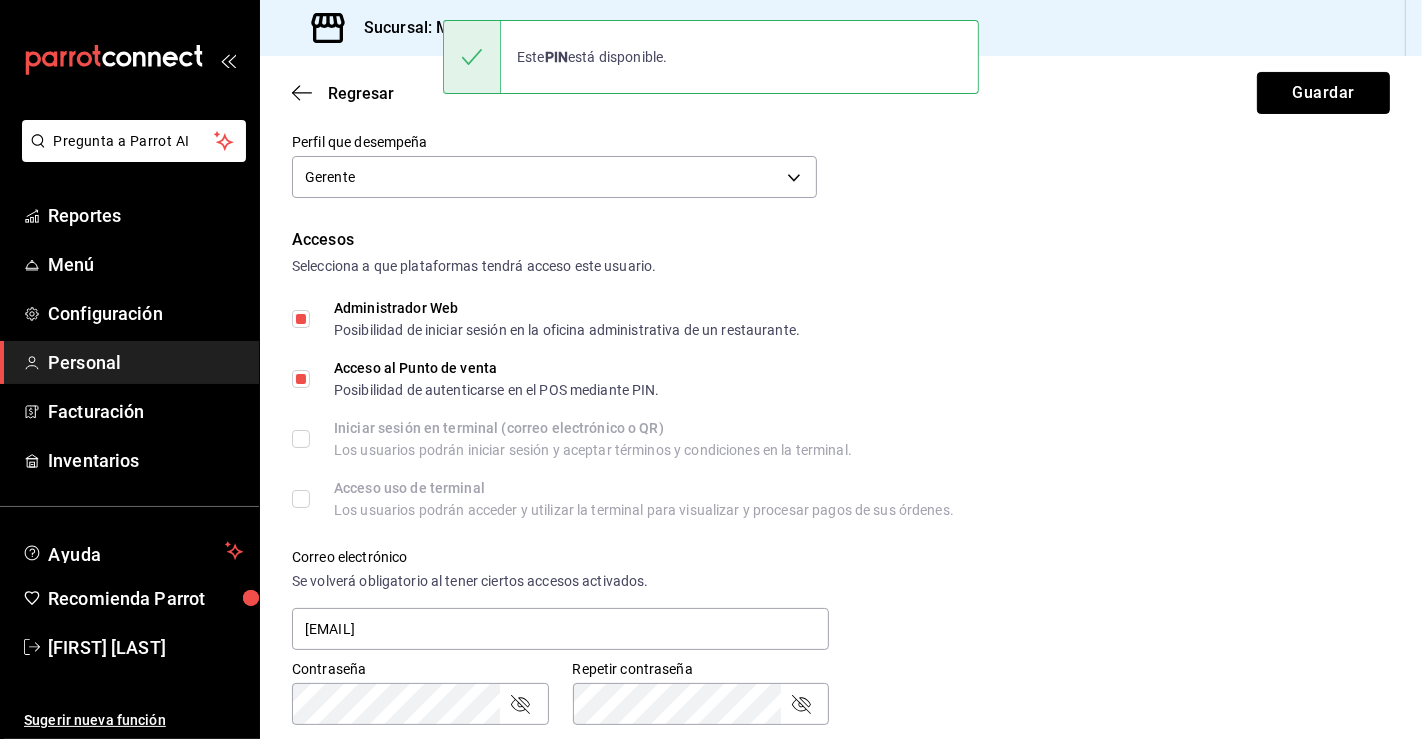 click on "Guardar" at bounding box center (1323, 93) 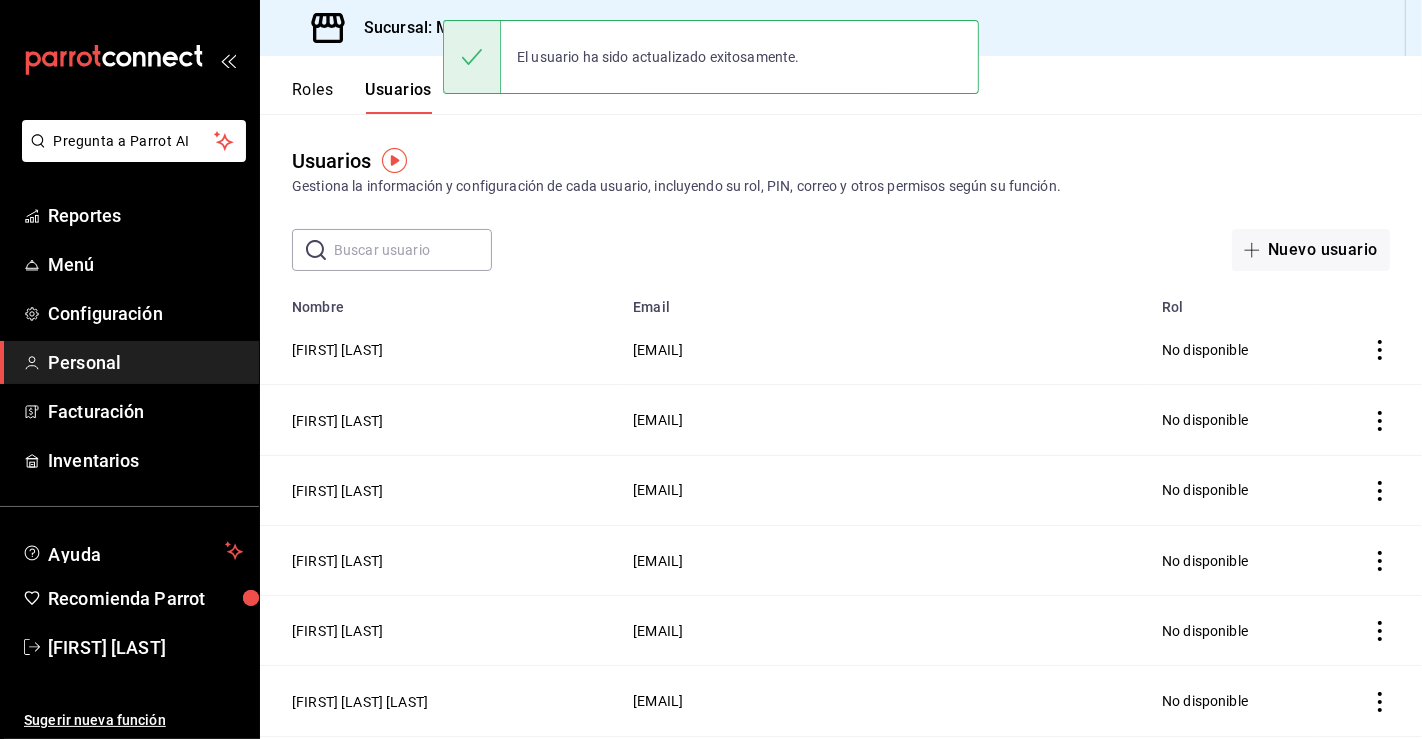 click at bounding box center (413, 250) 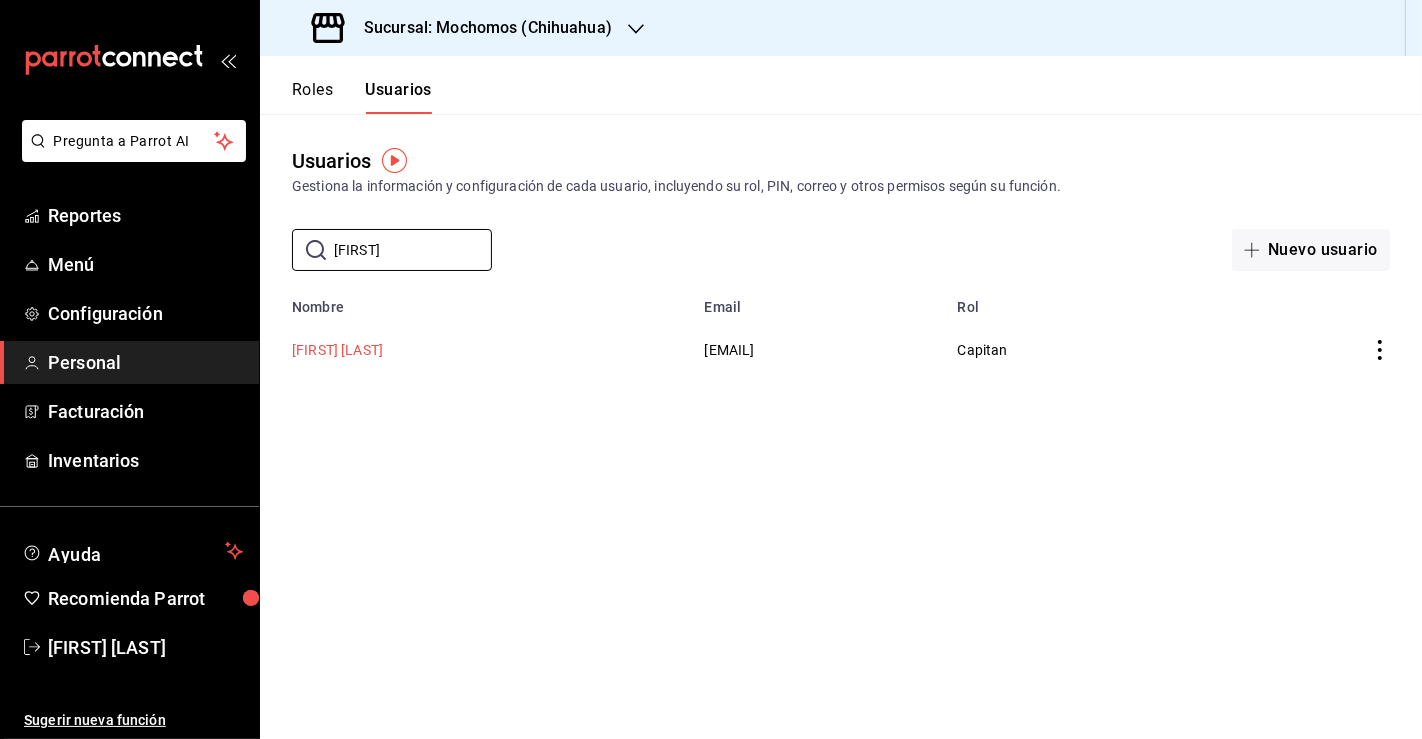 type on "[FIRST]" 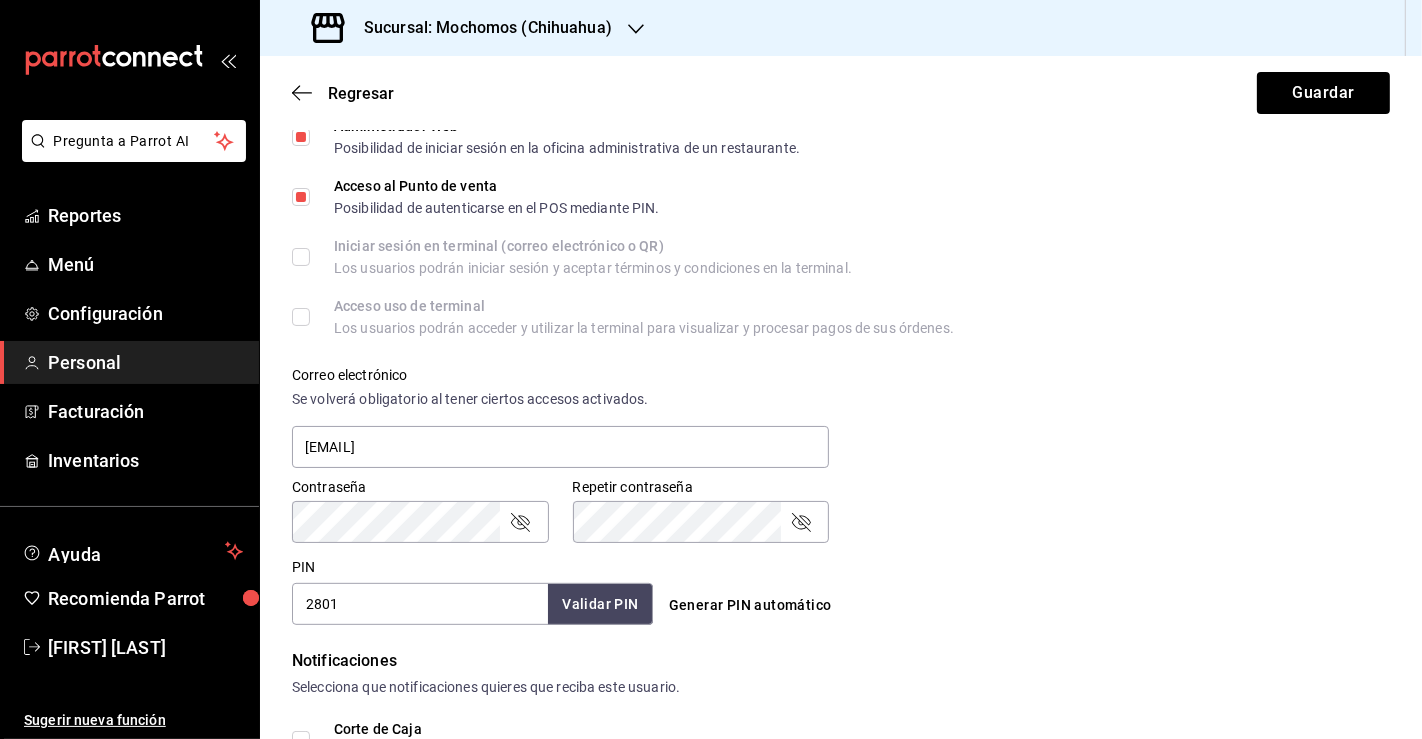 scroll, scrollTop: 555, scrollLeft: 0, axis: vertical 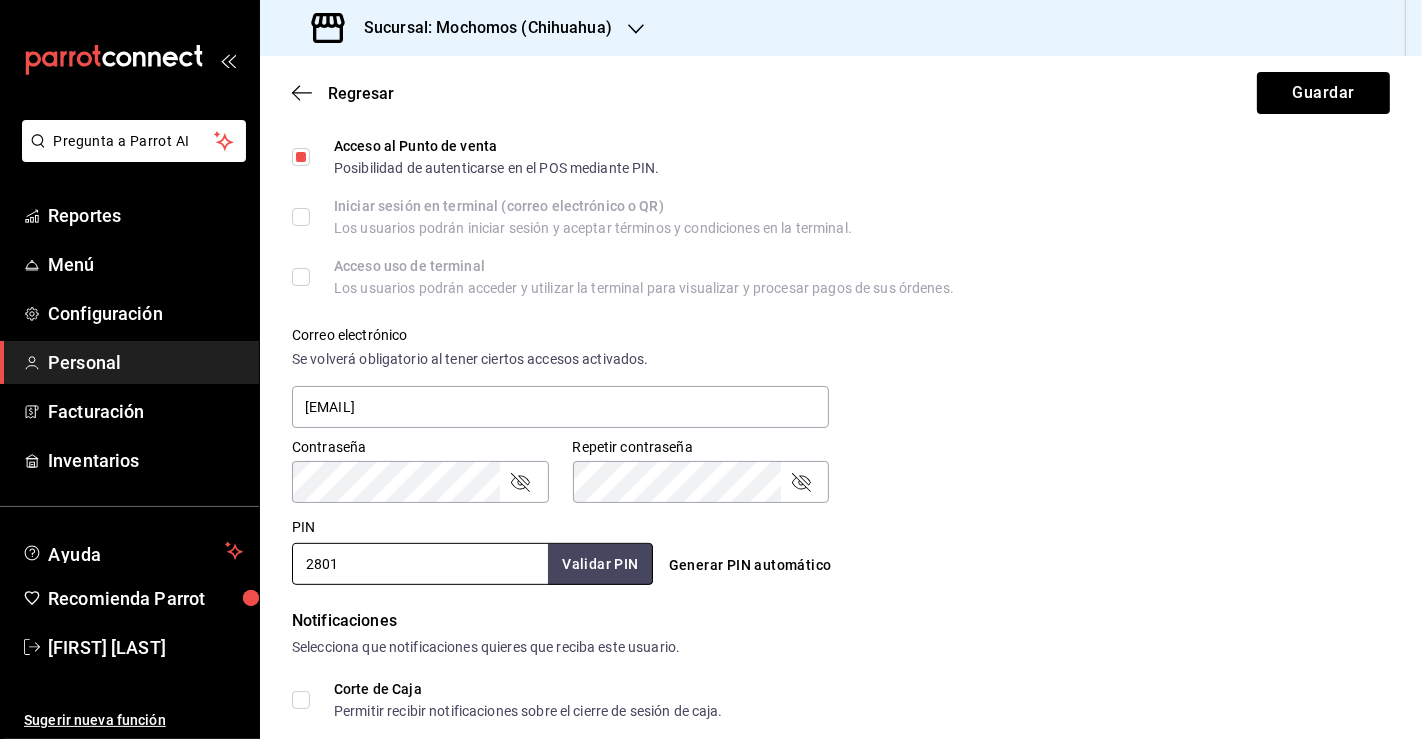 drag, startPoint x: 354, startPoint y: 568, endPoint x: 291, endPoint y: 567, distance: 63.007935 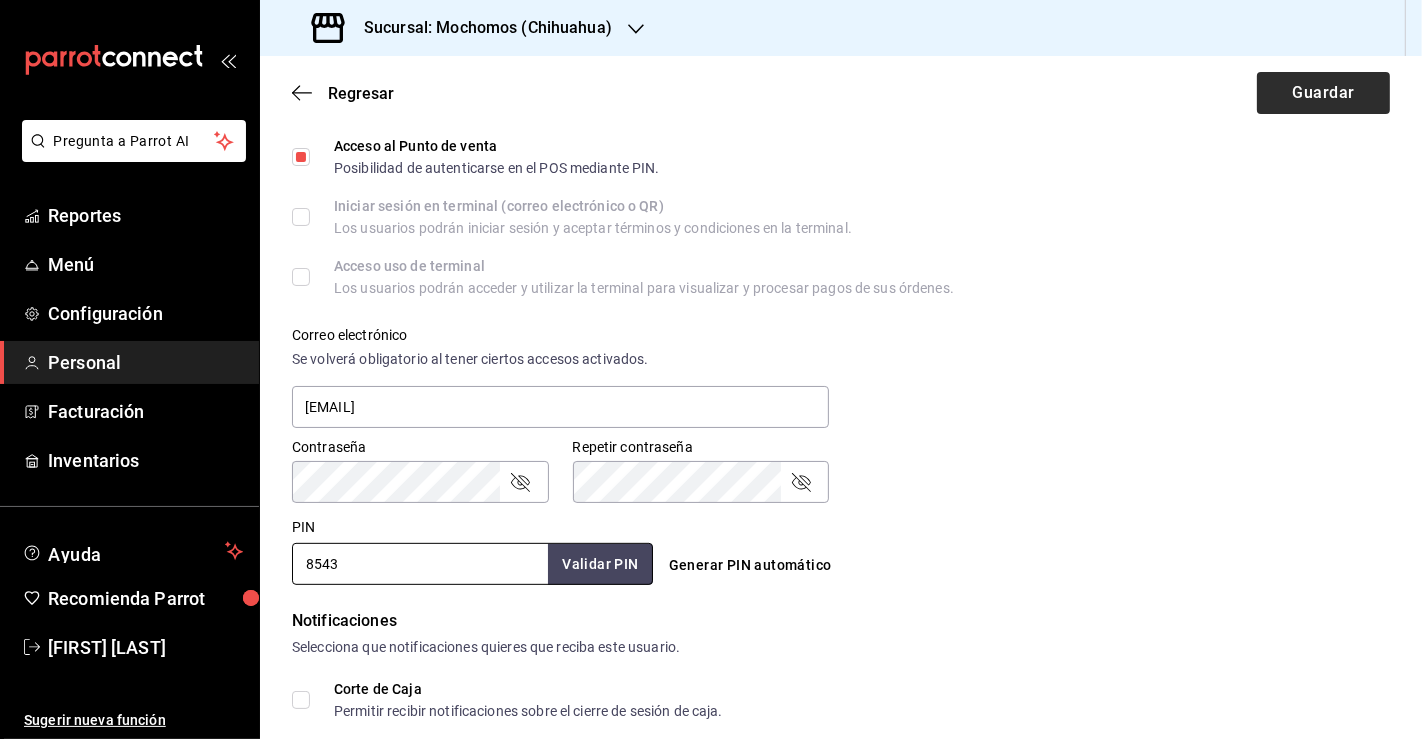 type on "8543" 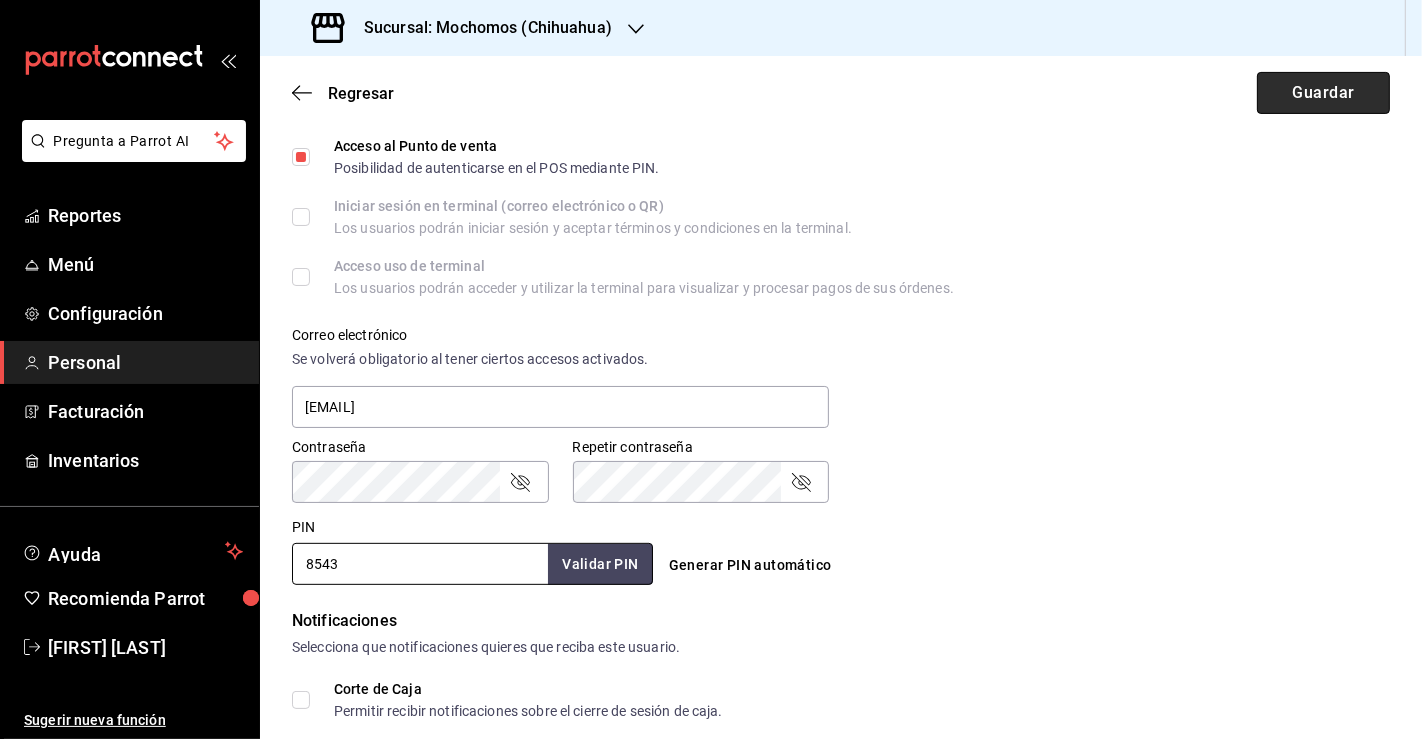 click on "Guardar" at bounding box center (1323, 93) 